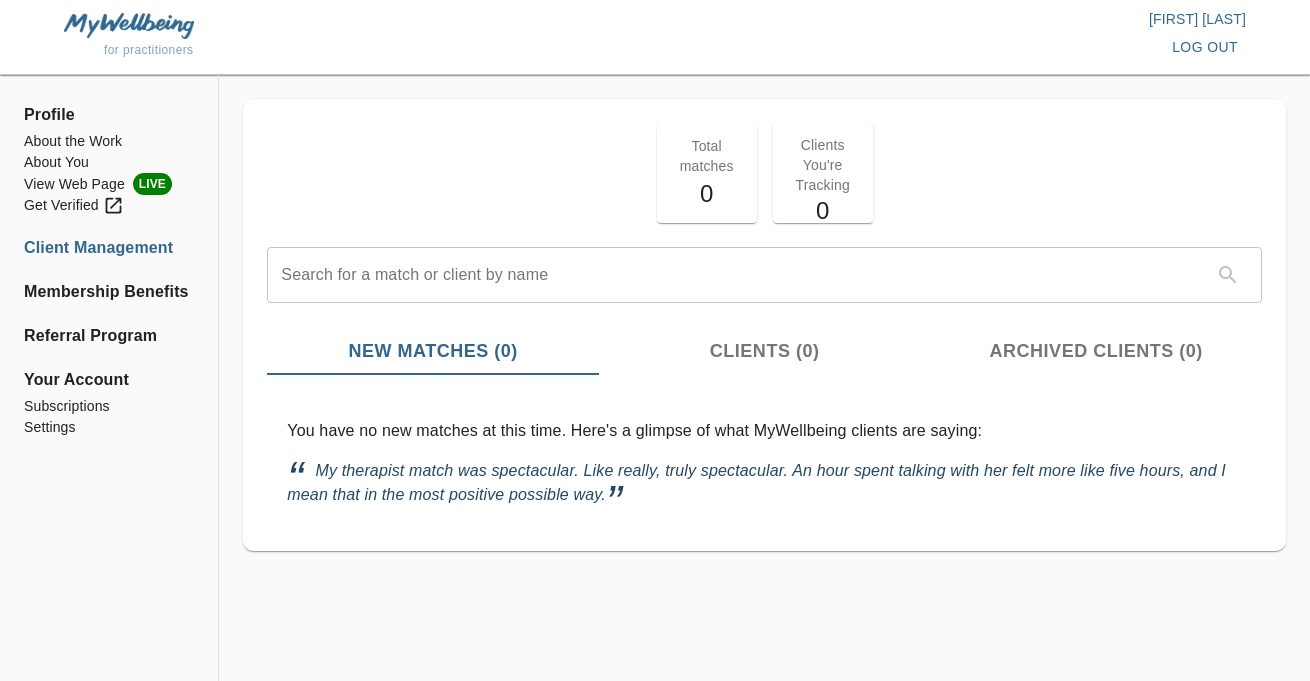 scroll, scrollTop: 0, scrollLeft: 0, axis: both 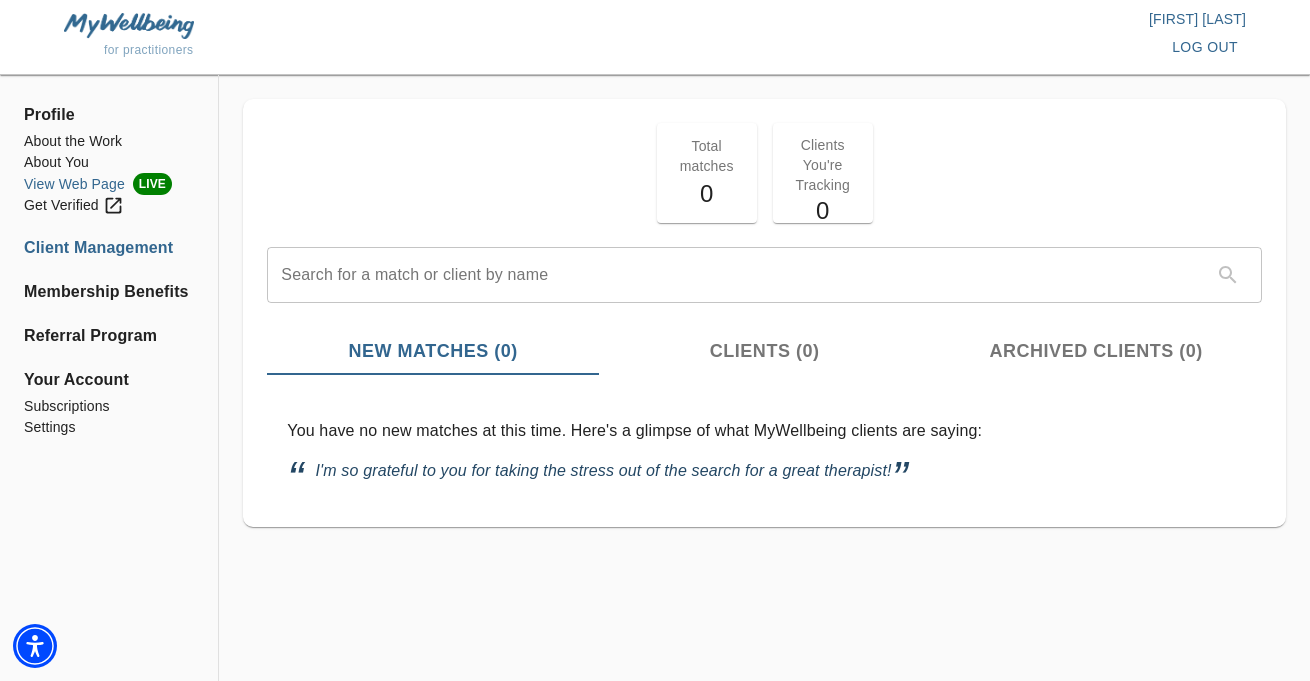click on "View Web Page LIVE" at bounding box center [109, 184] 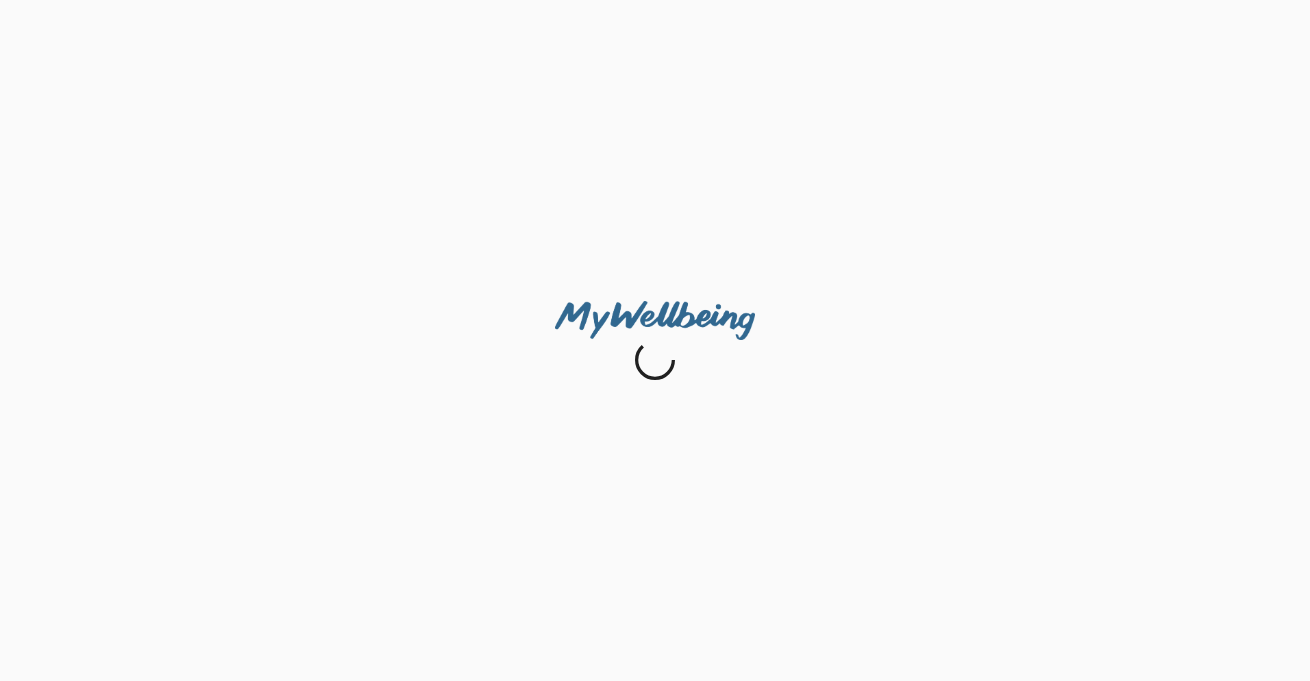 scroll, scrollTop: 0, scrollLeft: 0, axis: both 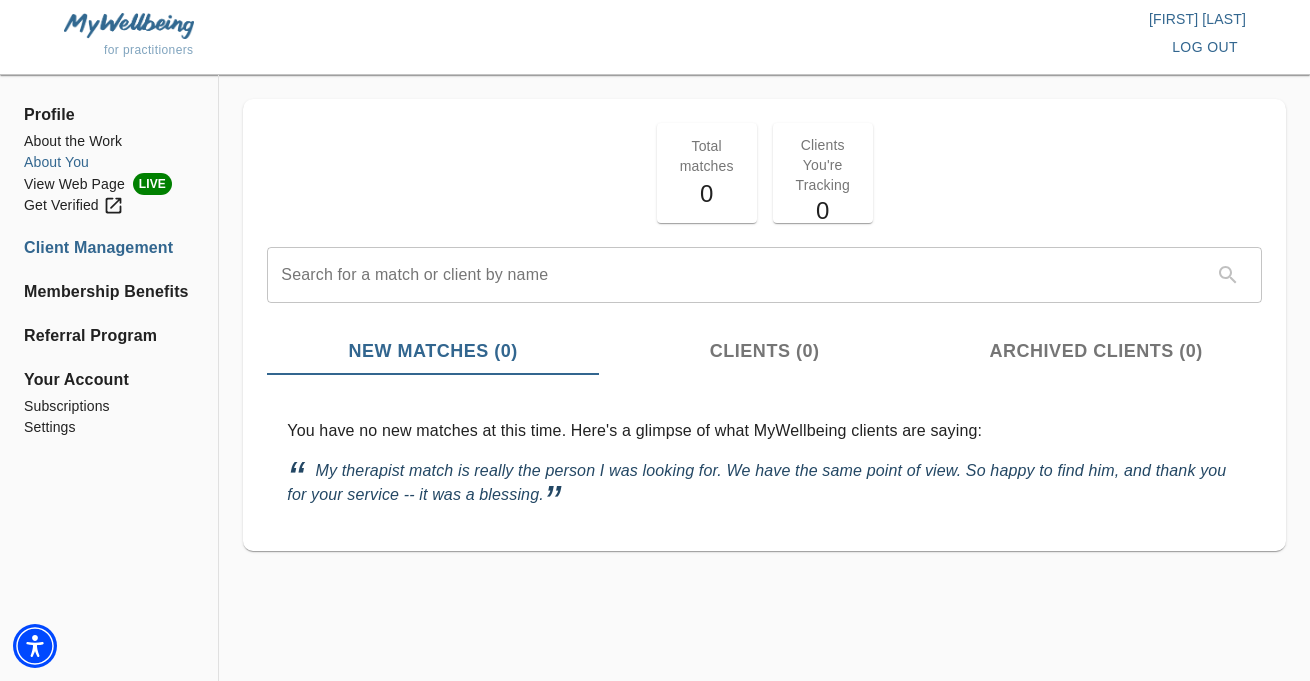 click on "About You" at bounding box center (109, 162) 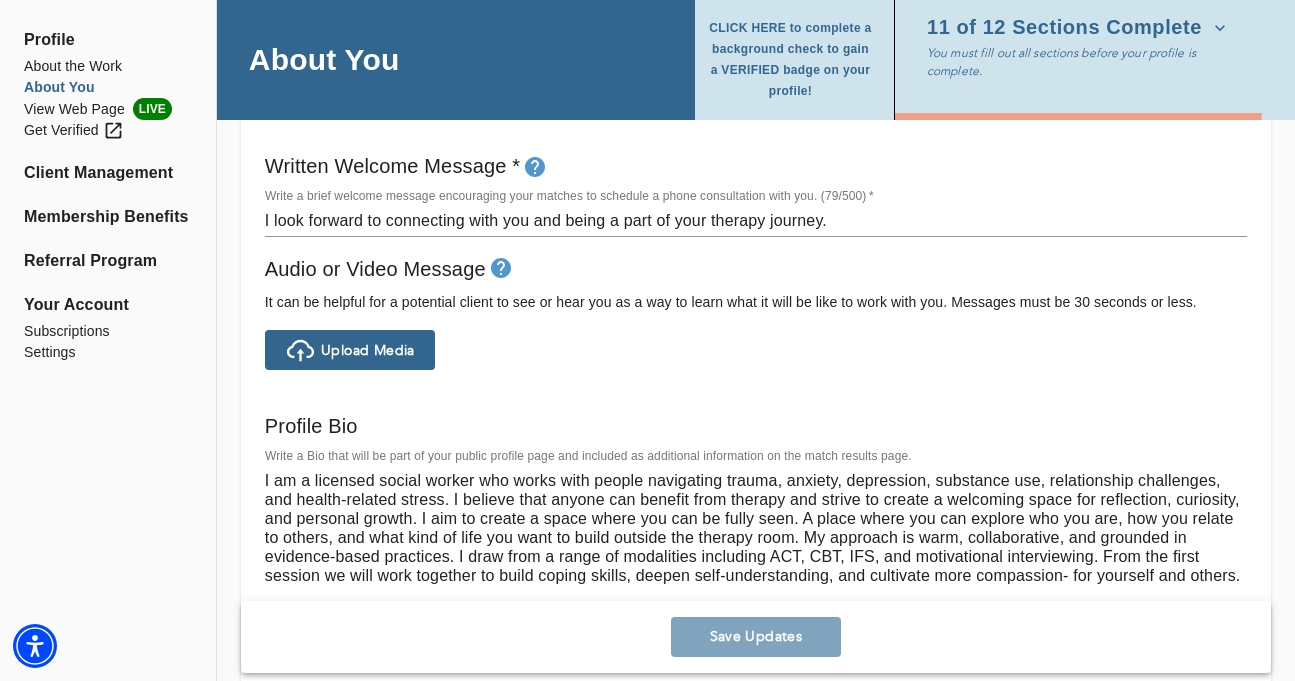 scroll, scrollTop: 1159, scrollLeft: 0, axis: vertical 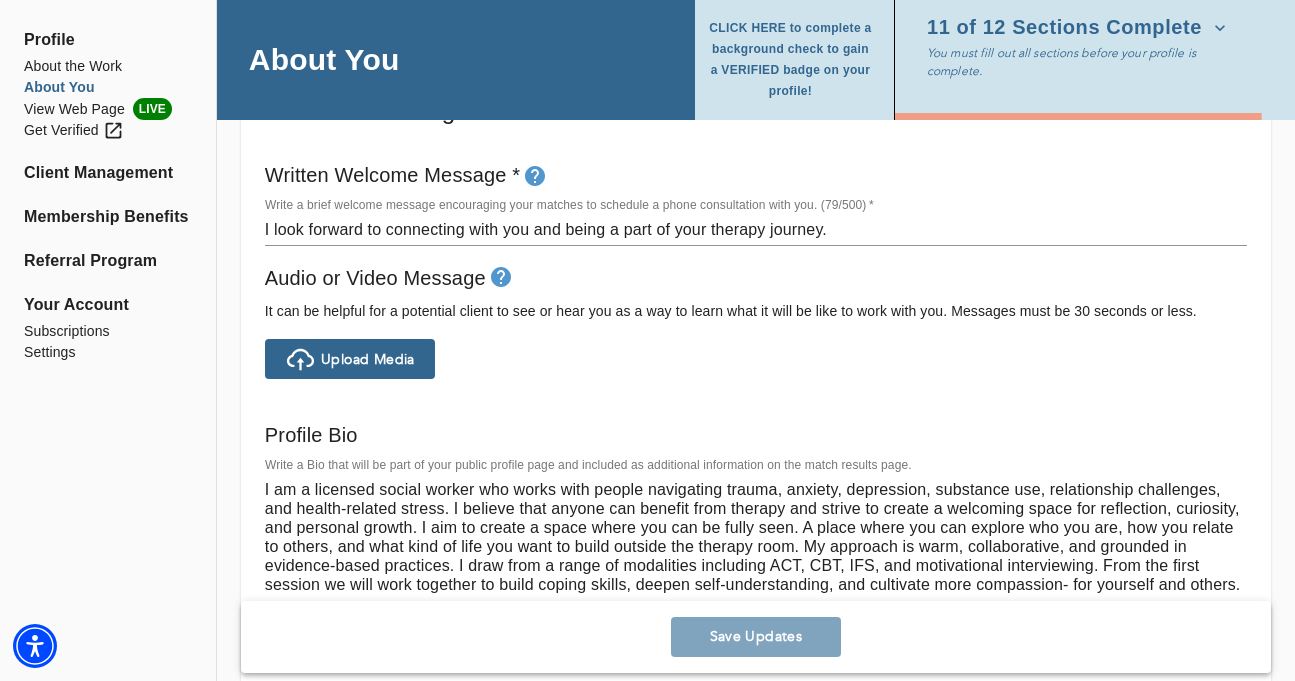click on "I look forward to connecting with you and being a part of your therapy journey. x" at bounding box center [756, 230] 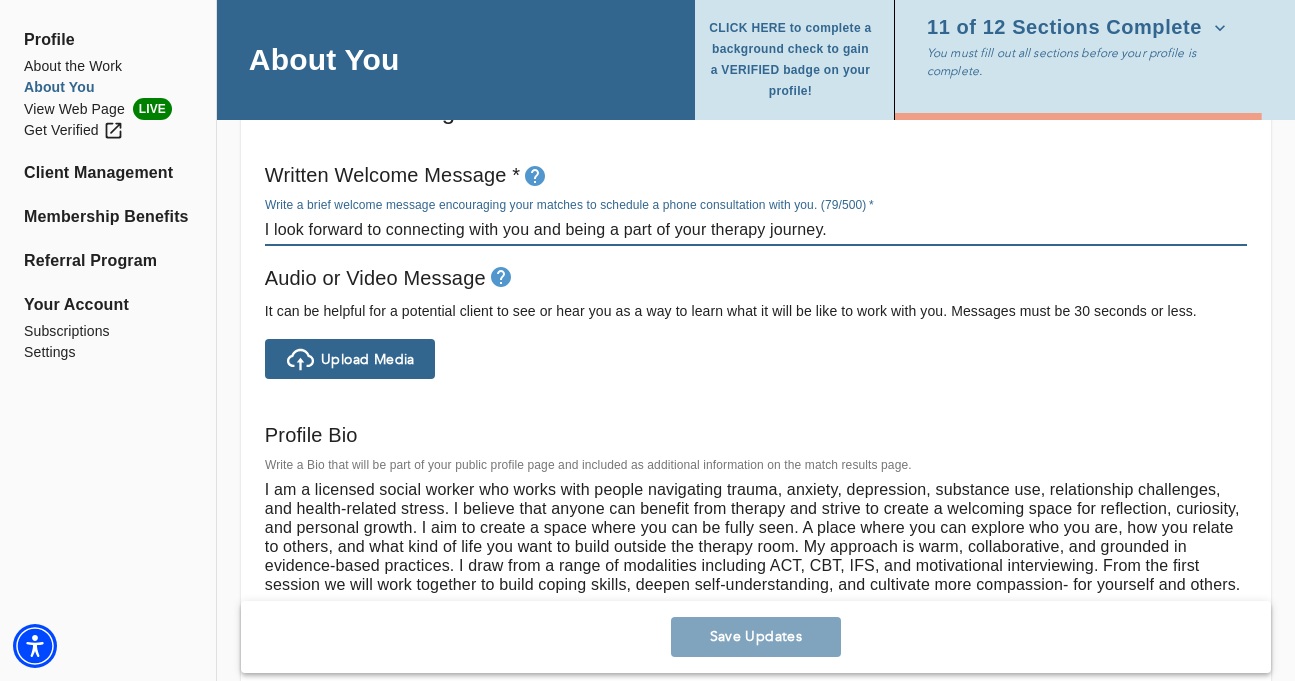 click 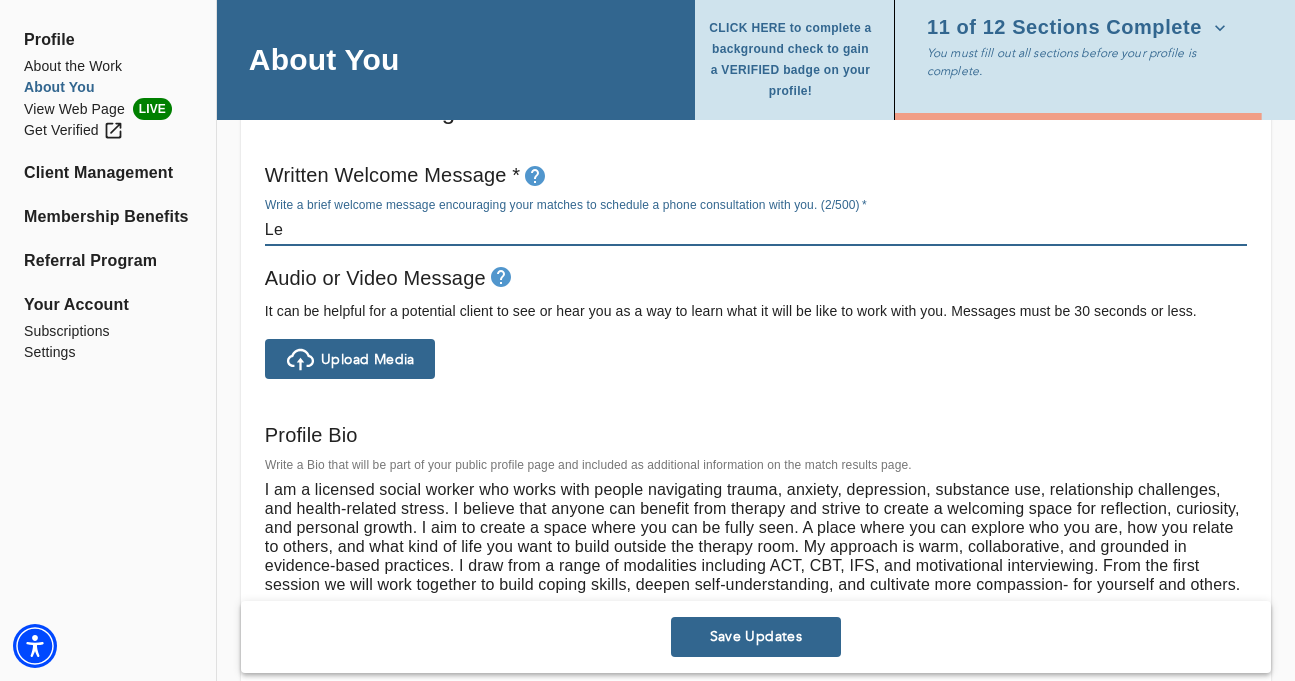 type on "L" 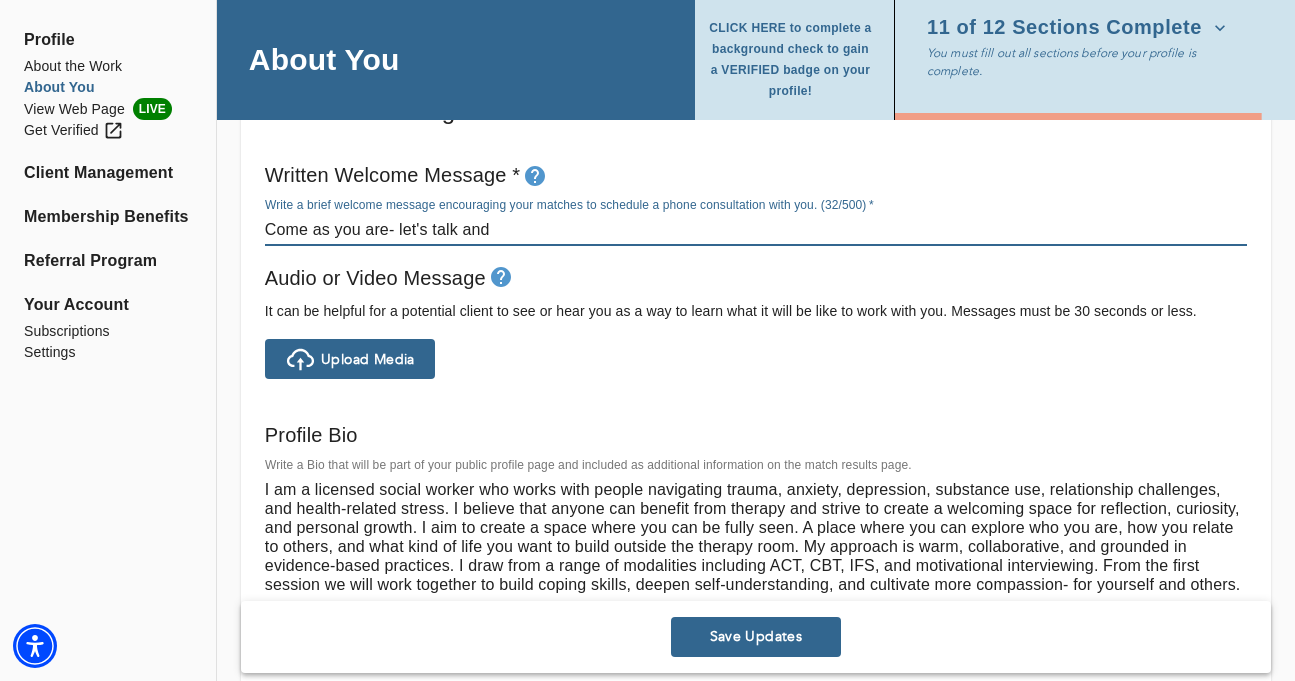 type on "Come as you are- let's talk and" 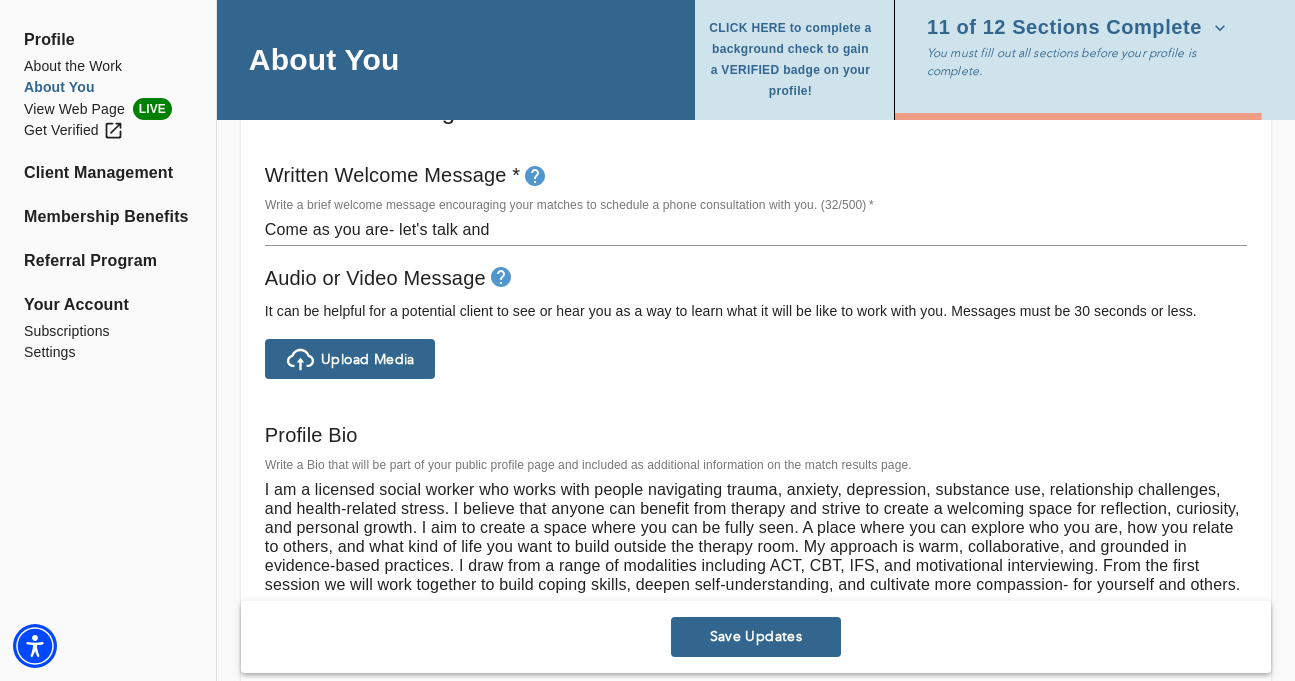 drag, startPoint x: 629, startPoint y: 186, endPoint x: 599, endPoint y: 172, distance: 33.105892 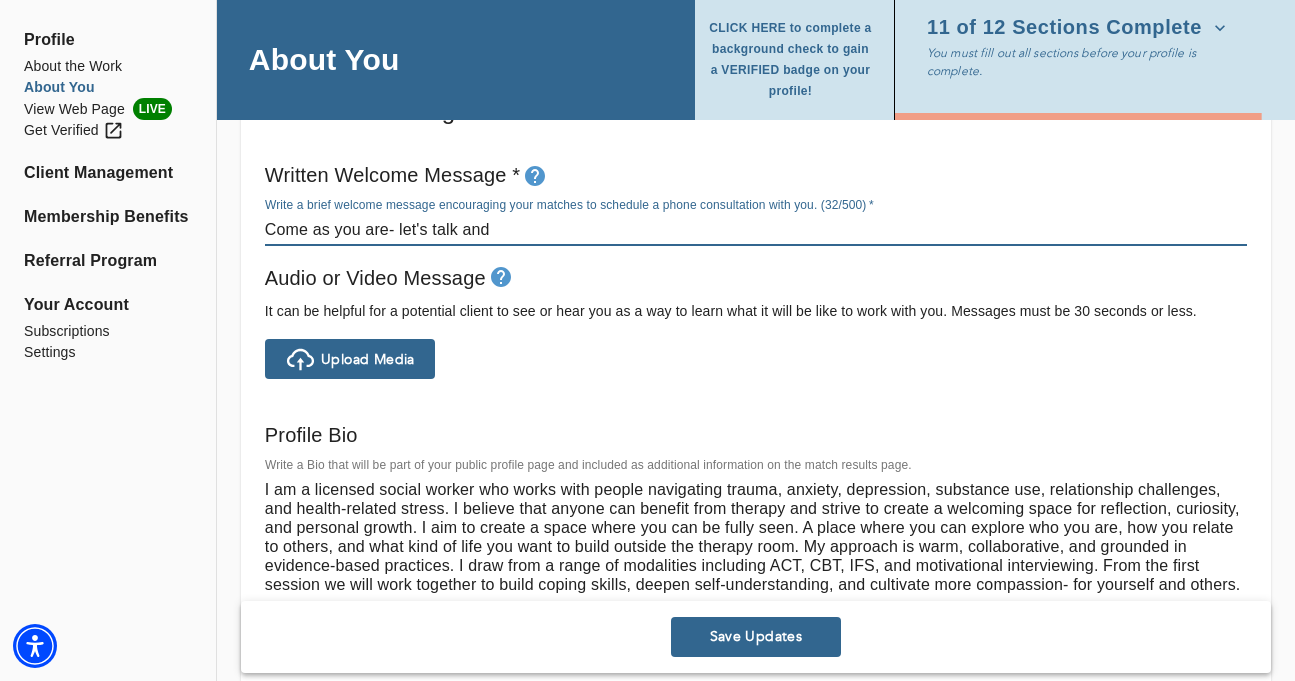 click on "Come as you are- let's talk and" at bounding box center [756, 229] 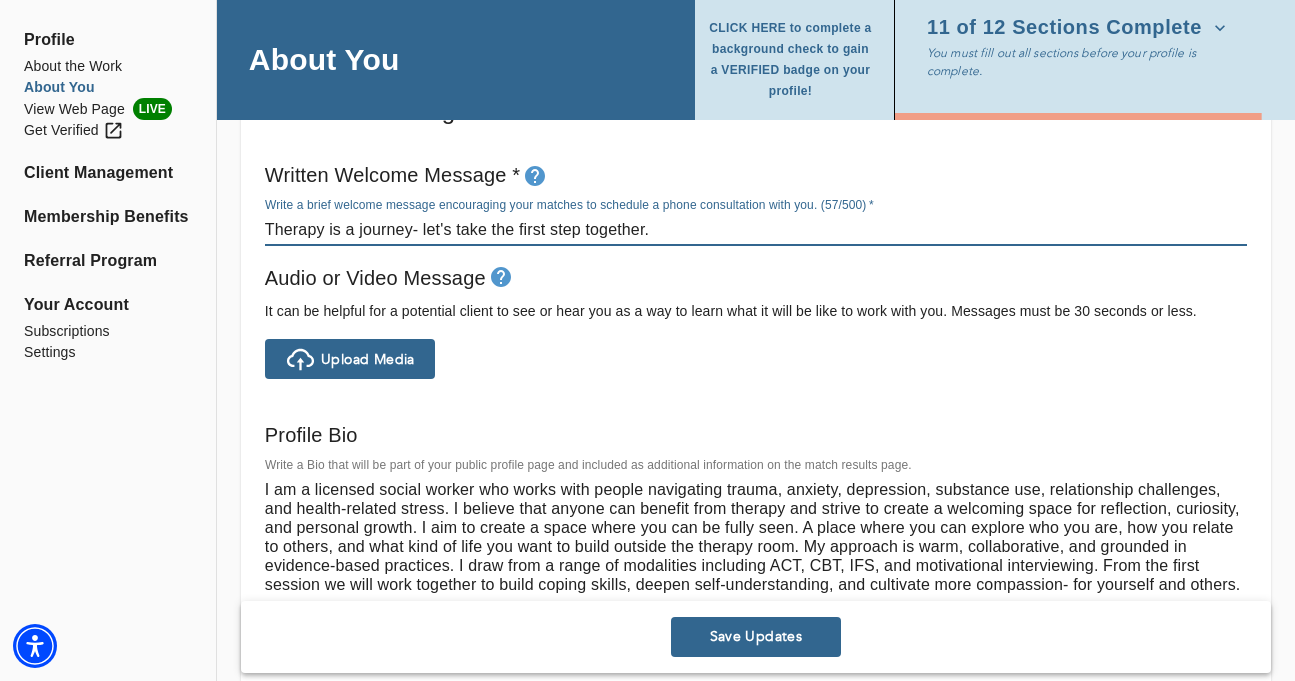drag, startPoint x: 675, startPoint y: 232, endPoint x: 662, endPoint y: 236, distance: 13.601471 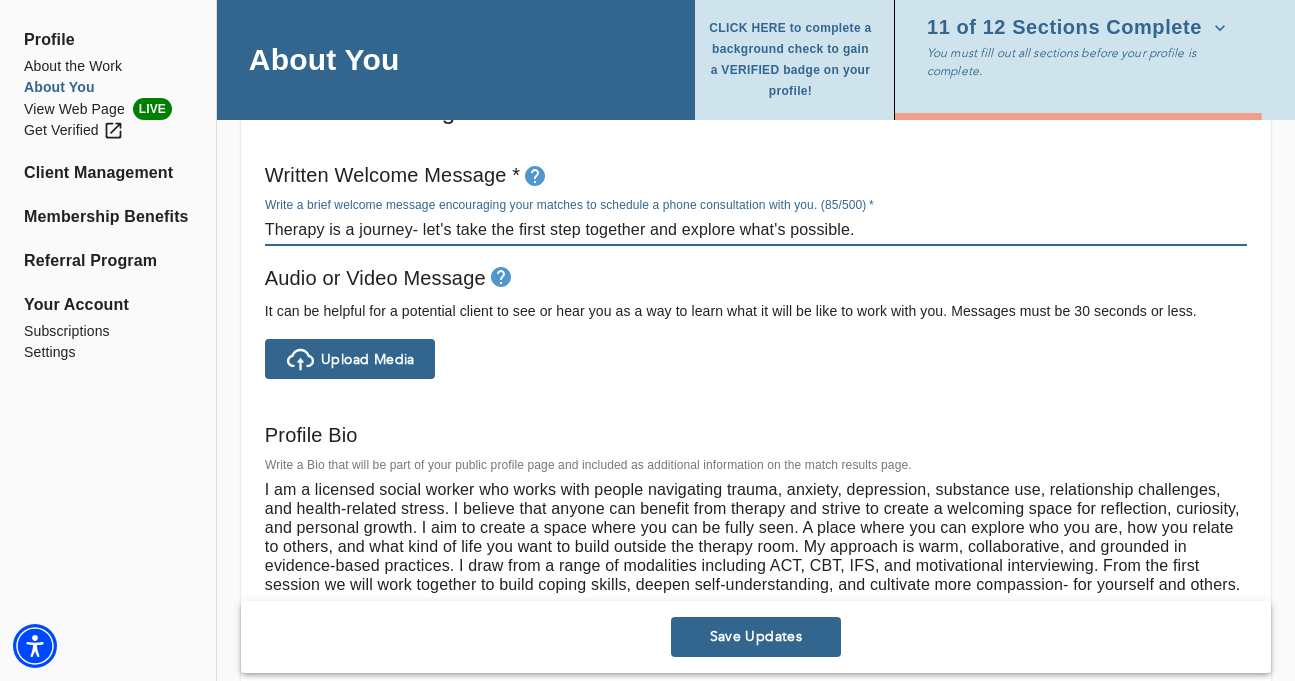 type on "Therapy is a journey- let's take the first step together and explore what's possible." 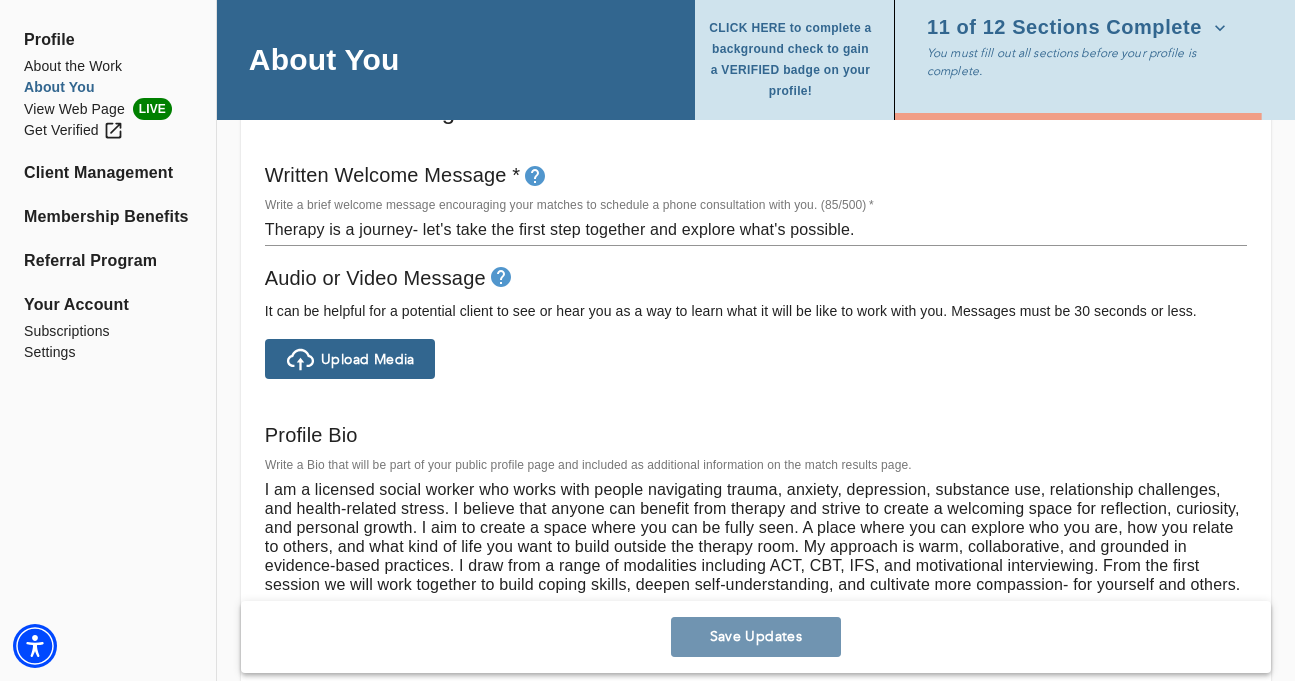 click on "Save Updates" at bounding box center (756, 637) 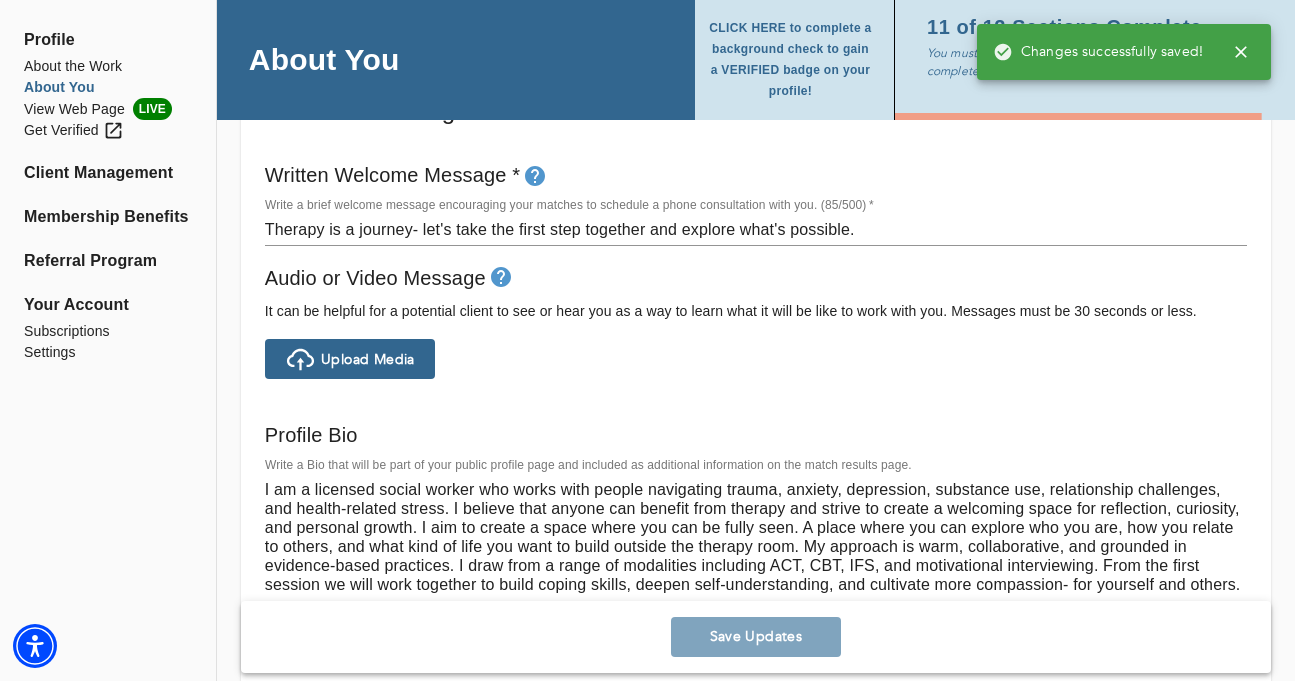 click on "Profile Bio" at bounding box center [756, 435] 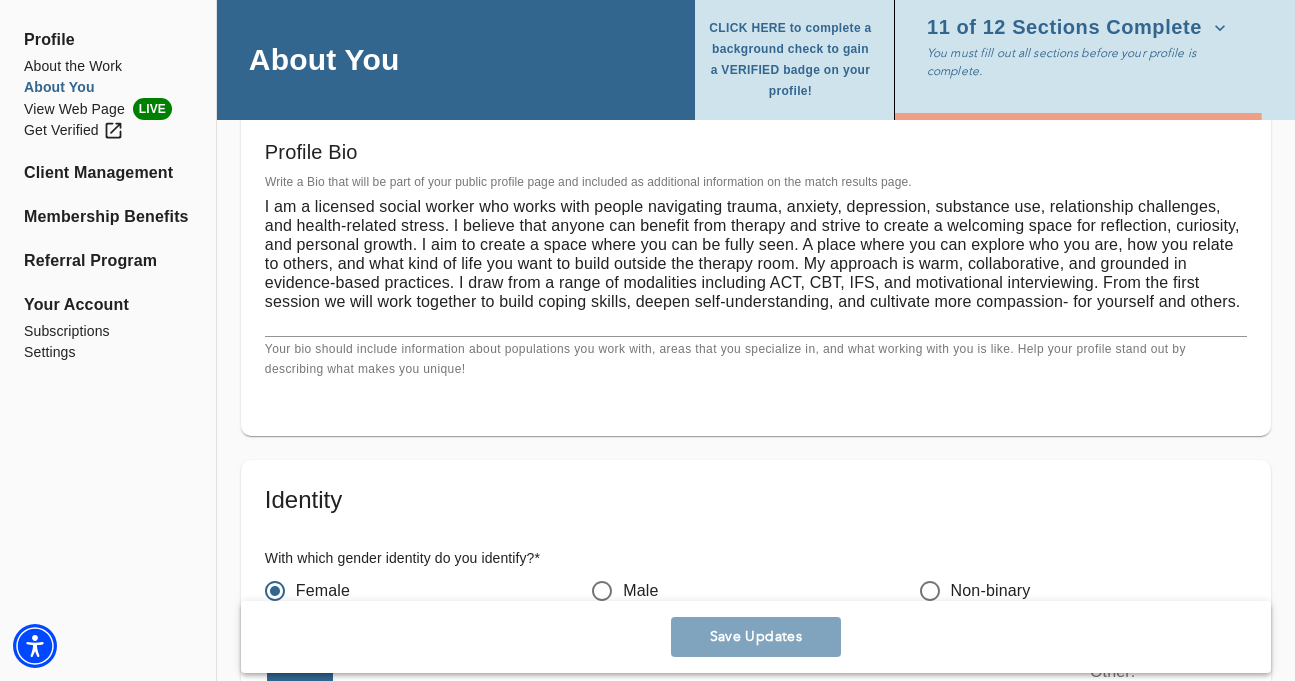 scroll, scrollTop: 1397, scrollLeft: 0, axis: vertical 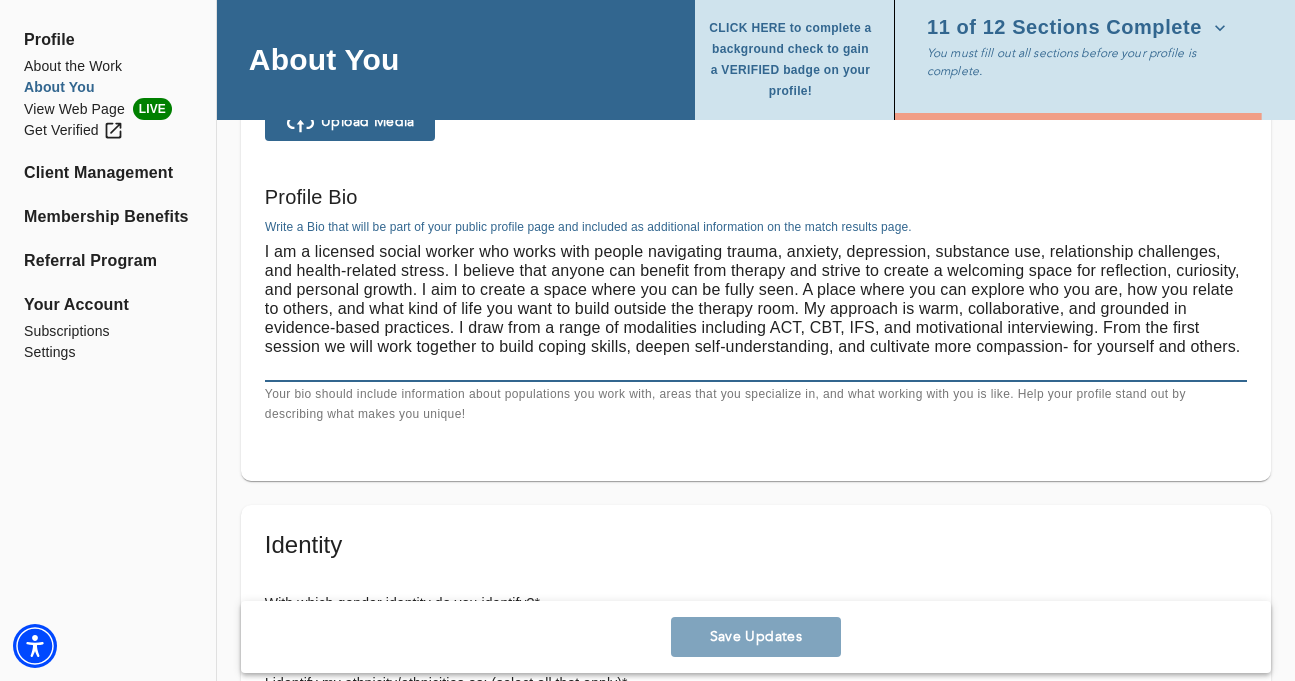 click on "I am a licensed social worker who works with people navigating trauma, anxiety, depression, substance use, relationship challenges, and health-related stress. I believe that anyone can benefit from therapy and strive to create a welcoming space for reflection, curiosity, and personal growth. I aim to create a space where you can be fully seen. A place where you can explore who you are, how you relate to others, and what kind of life you want to build outside the therapy room. My approach is warm, collaborative, and grounded in evidence-based practices. I draw from a range of modalities including ACT, CBT, IFS, and motivational interviewing. From the first session we will work together to build coping skills, deepen self-understanding, and cultivate more compassion- for yourself and others." at bounding box center [756, 308] 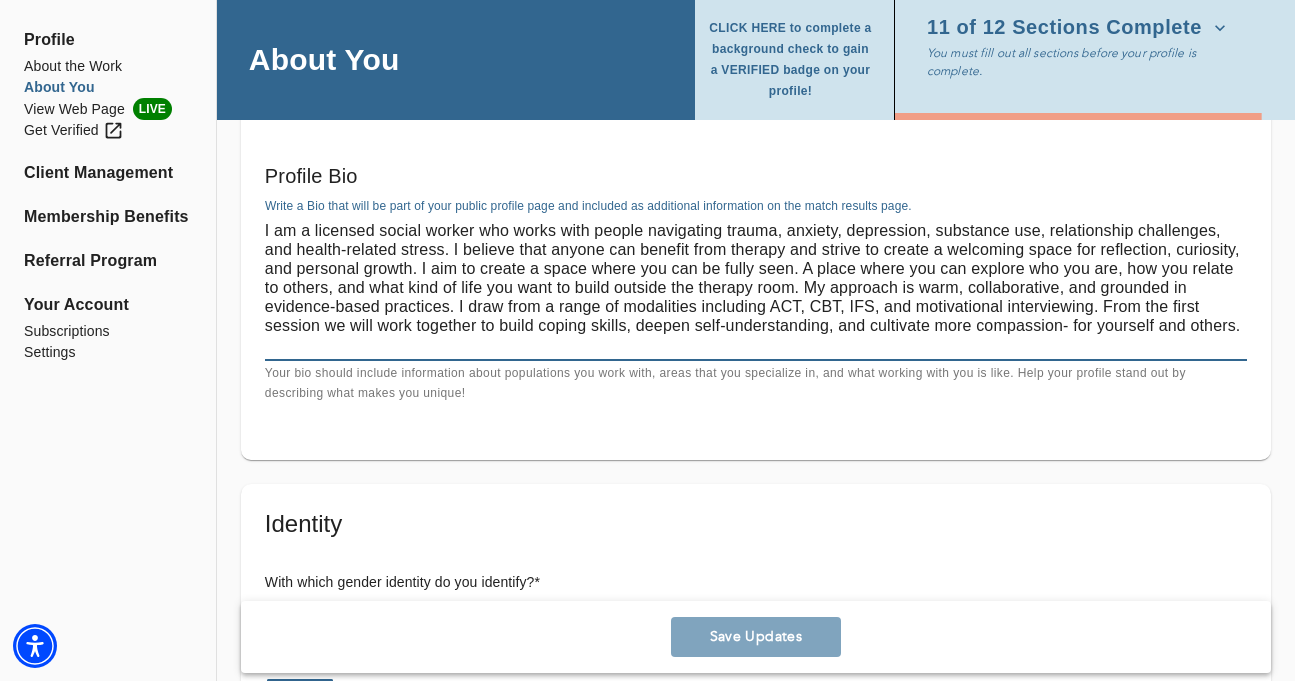 scroll, scrollTop: 1419, scrollLeft: 0, axis: vertical 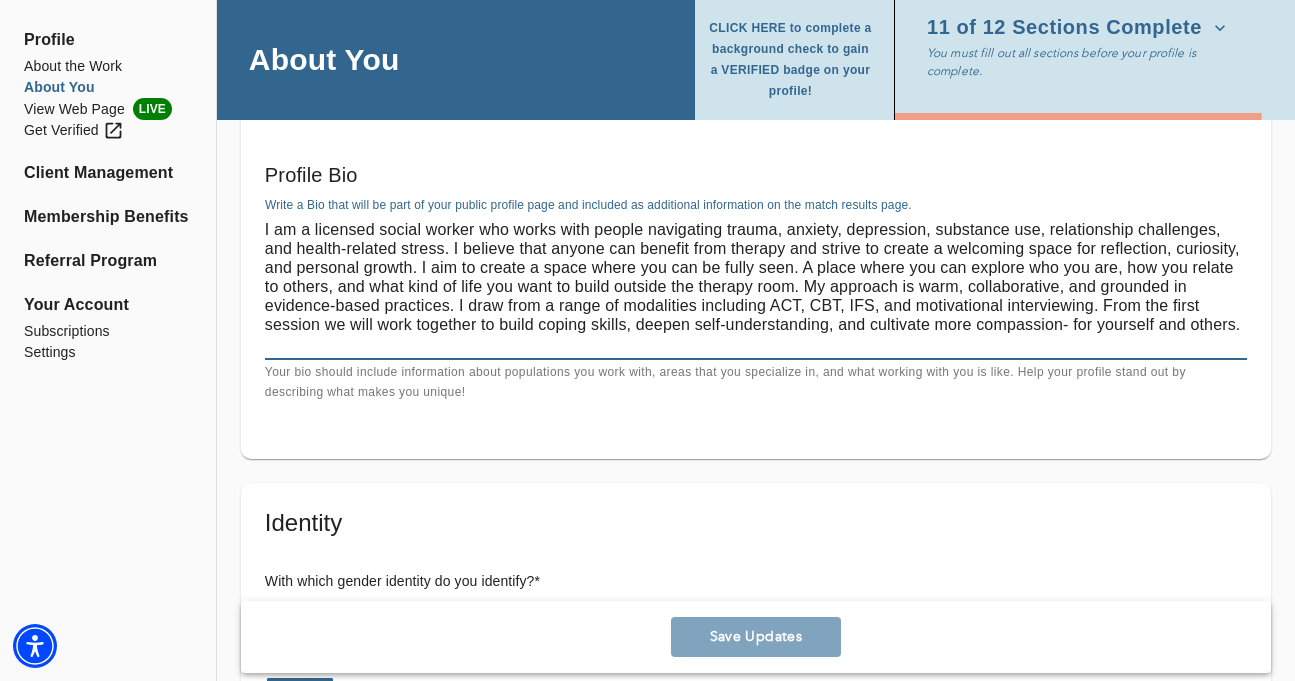 drag, startPoint x: 769, startPoint y: 303, endPoint x: 747, endPoint y: 320, distance: 27.802877 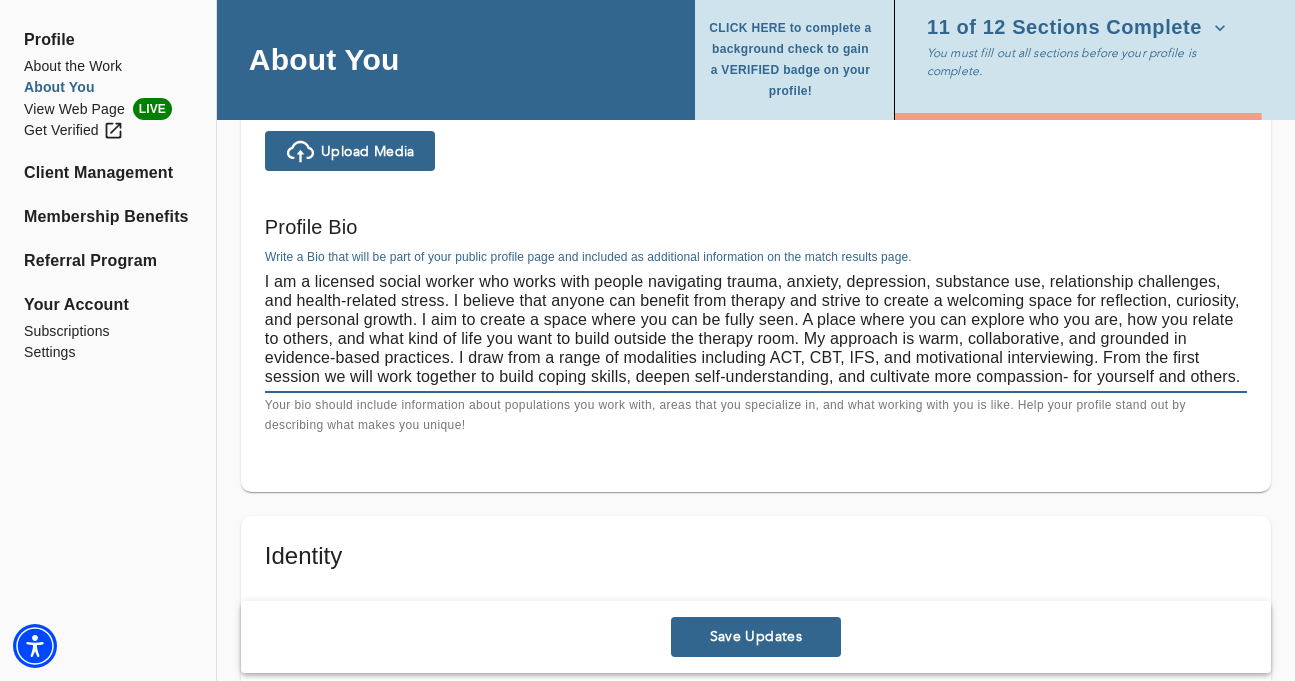 scroll, scrollTop: 1346, scrollLeft: 0, axis: vertical 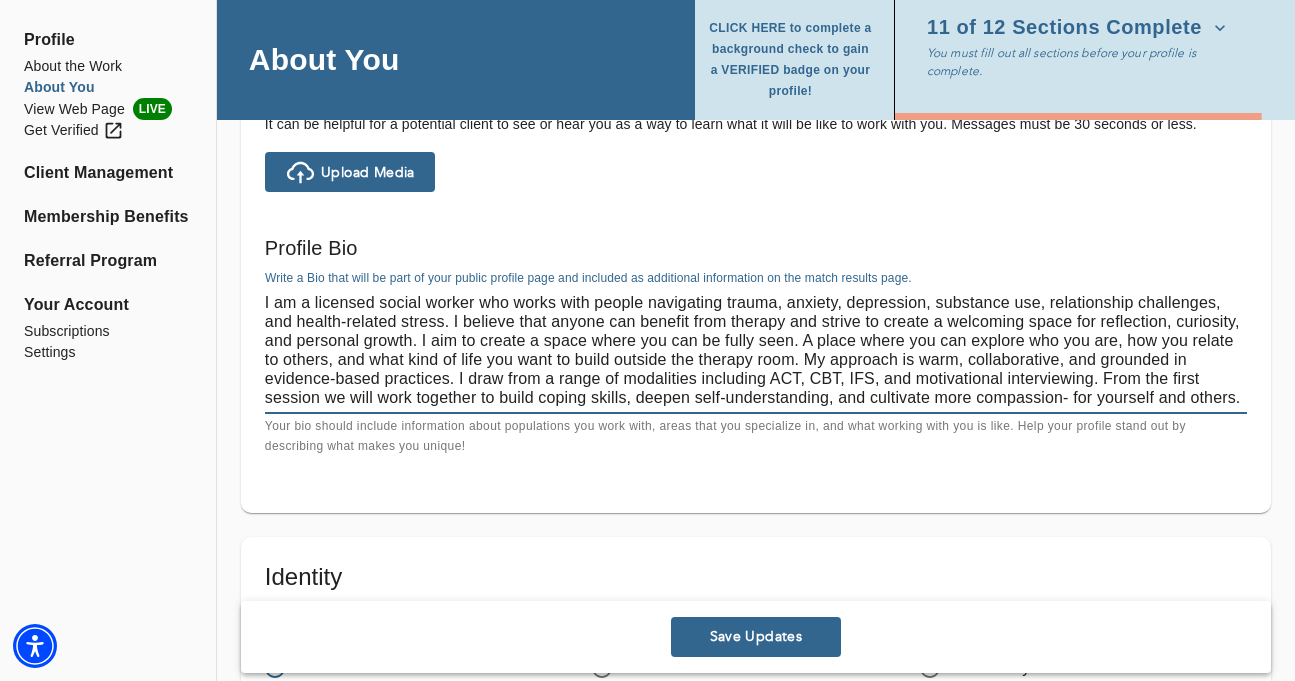 click on "I am a licensed social worker who works with people navigating trauma, anxiety, depression, substance use, relationship challenges, and health-related stress. I believe that anyone can benefit from therapy and strive to create a welcoming space for reflection, curiosity, and personal growth. I aim to create a space where you can be fully seen. A place where you can explore who you are, how you relate to others, and what kind of life you want to build outside the therapy room. My approach is warm, collaborative, and grounded in evidence-based practices. I draw from a range of modalities including ACT, CBT, IFS, and motivational interviewing. From the first session we will work together to build coping skills, deepen self-understanding, and cultivate more compassion- for yourself and others." at bounding box center [756, 350] 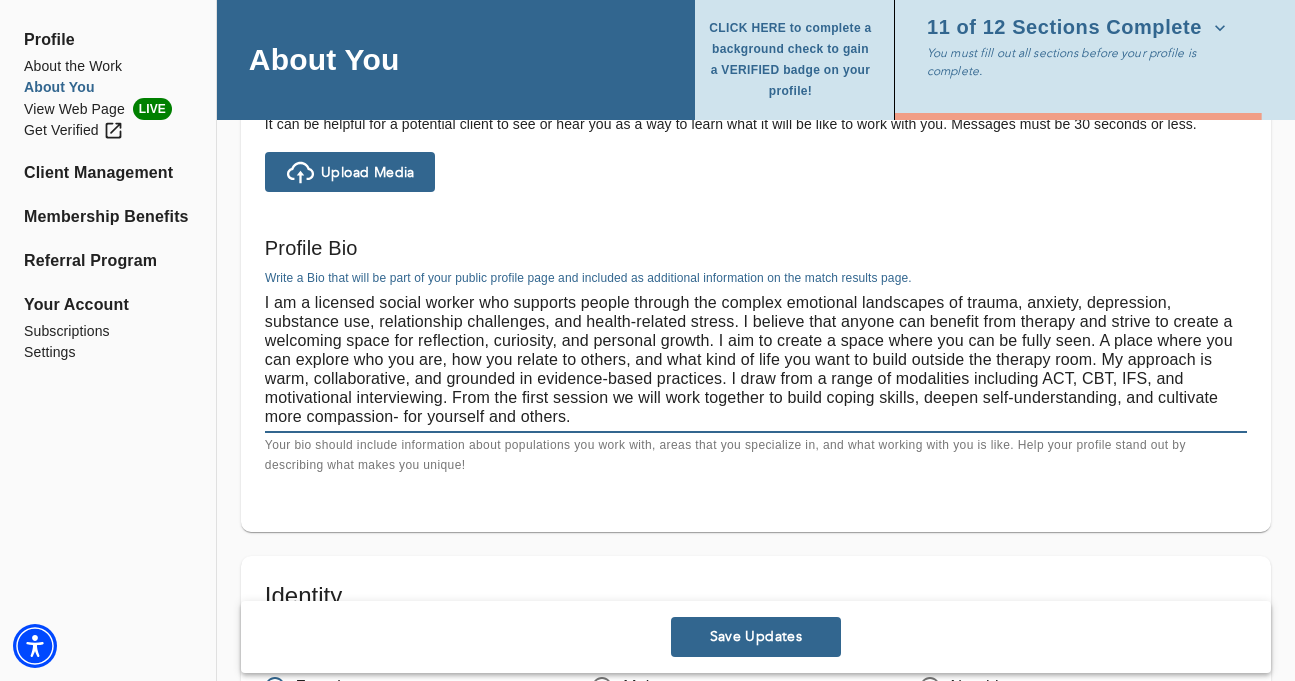 click on "I am a licensed social worker who supports people through the complex emotional landscapes of trauma, anxiety, depression, substance use, relationship challenges, and health-related stress. I believe that anyone can benefit from therapy and strive to create a welcoming space for reflection, curiosity, and personal growth. I aim to create a space where you can be fully seen. A place where you can explore who you are, how you relate to others, and what kind of life you want to build outside the therapy room. My approach is warm, collaborative, and grounded in evidence-based practices. I draw from a range of modalities including ACT, CBT, IFS, and motivational interviewing. From the first session we will work together to build coping skills, deepen self-understanding, and cultivate more compassion- for yourself and others." at bounding box center [756, 359] 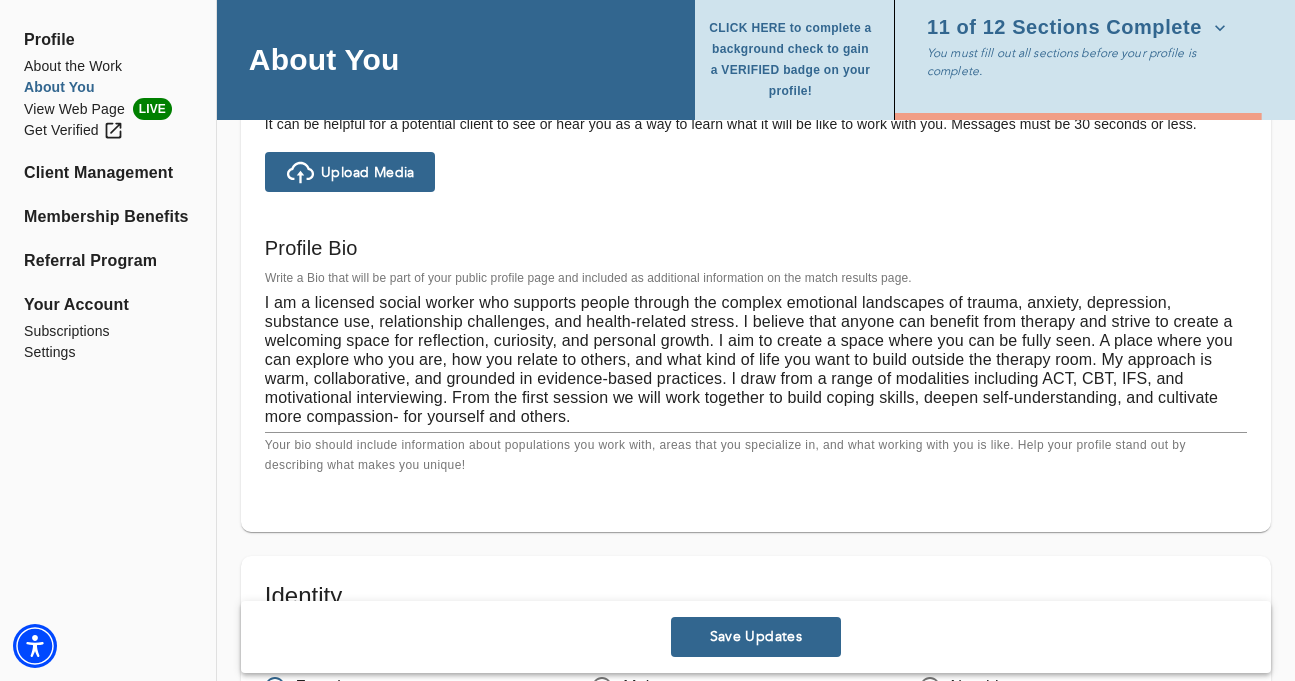 click on "Profile Bio Write a Bio that will be part of your public profile page and included as additional information on the match results page. I am a licensed social worker who supports people through the complex emotional landscapes of trauma, anxiety, depression, substance use, relationship challenges, and health-related stress. I believe that anyone can benefit from therapy and strive to create a welcoming space for reflection, curiosity, and personal growth. I aim to create a space where you can be fully seen. A place where you can explore who you are, how you relate to others, and what kind of life you want to build outside the therapy room. My approach is warm, collaborative, and grounded in evidence-based practices. I draw from a range of modalities including ACT, CBT, IFS, and motivational interviewing. From the first session we will work together to build coping skills, deepen self-understanding, and cultivate more compassion- for yourself and others. x" at bounding box center [756, 354] 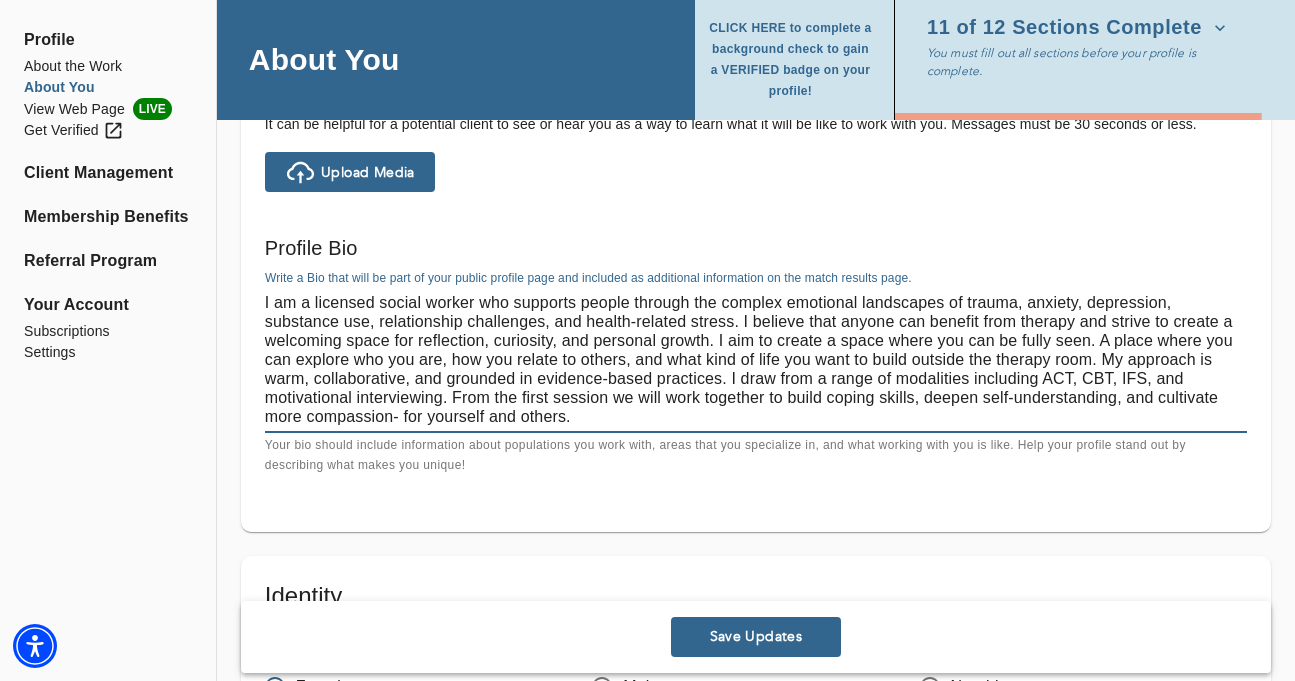 click on "I am a licensed social worker who supports people through the complex emotional landscapes of trauma, anxiety, depression, substance use, relationship challenges, and health-related stress. I believe that anyone can benefit from therapy and strive to create a welcoming space for reflection, curiosity, and personal growth. I aim to create a space where you can be fully seen. A place where you can explore who you are, how you relate to others, and what kind of life you want to build outside the therapy room. My approach is warm, collaborative, and grounded in evidence-based practices. I draw from a range of modalities including ACT, CBT, IFS, and motivational interviewing. From the first session we will work together to build coping skills, deepen self-understanding, and cultivate more compassion- for yourself and others." at bounding box center (756, 359) 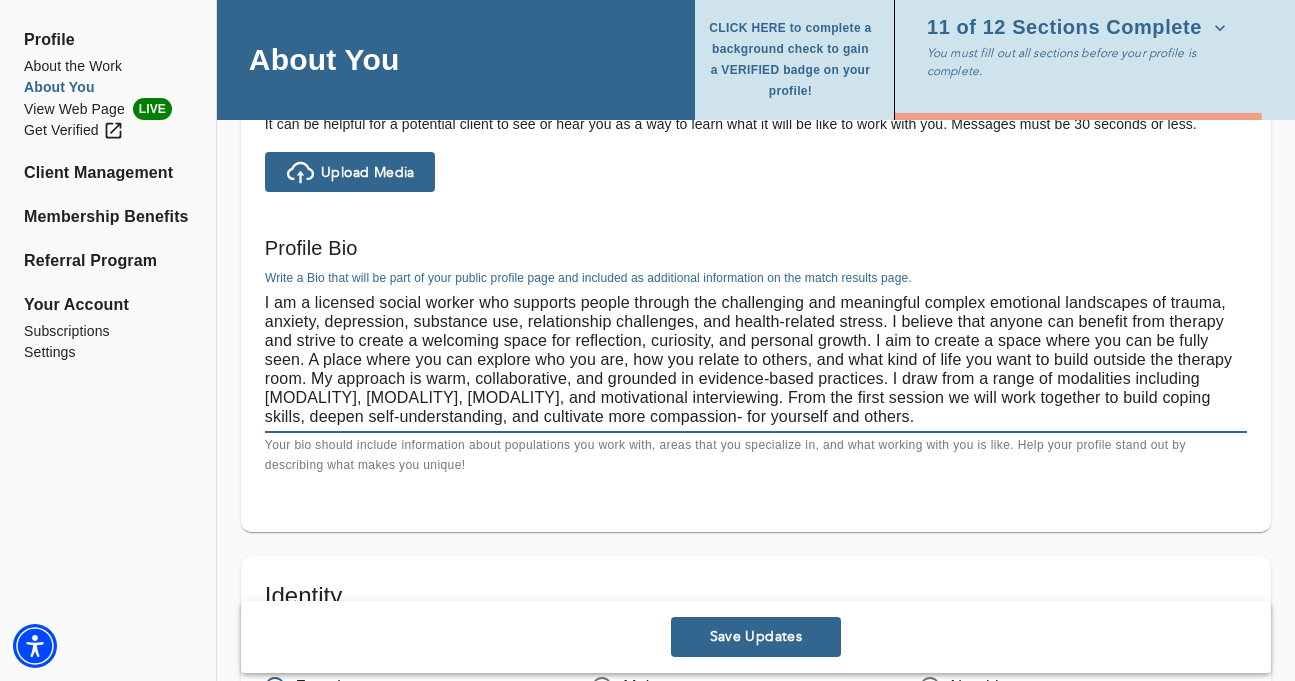 drag, startPoint x: 1228, startPoint y: 302, endPoint x: 933, endPoint y: 307, distance: 295.04236 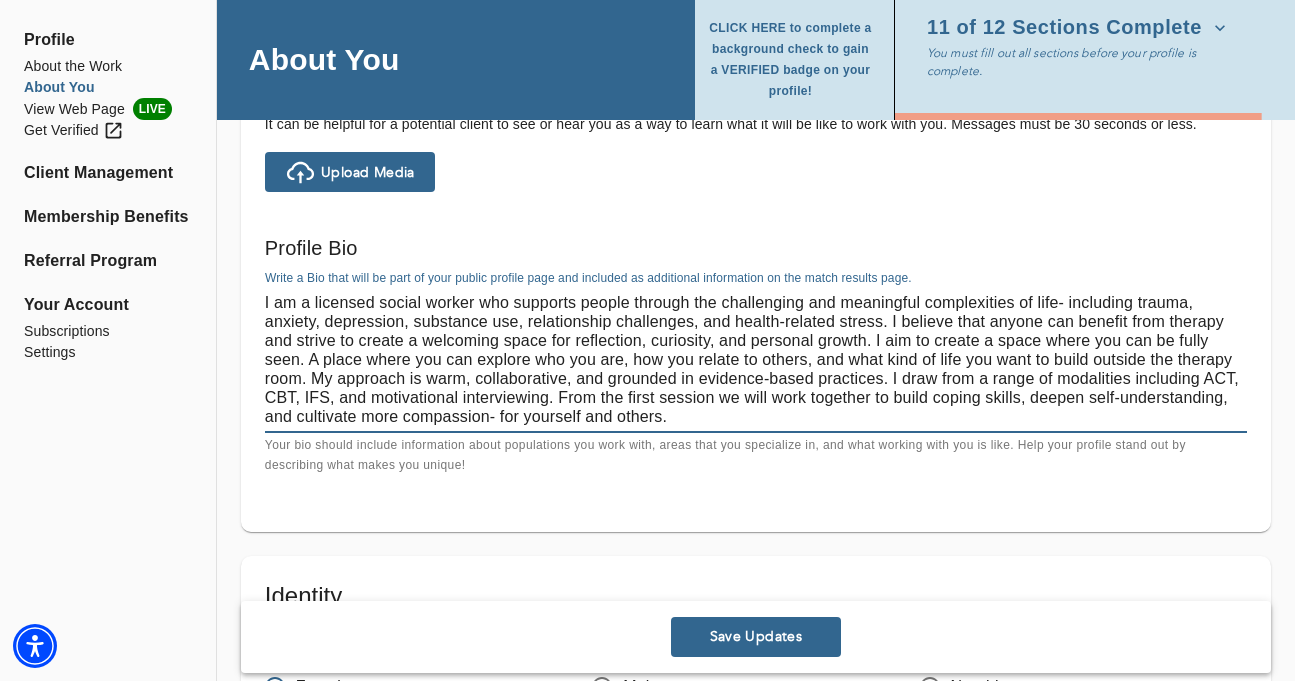 click on "I am a licensed social worker who supports people through the challenging and meaningful complexities of life- including trauma, anxiety, depression, substance use, relationship challenges, and health-related stress. I believe that anyone can benefit from therapy and strive to create a welcoming space for reflection, curiosity, and personal growth. I aim to create a space where you can be fully seen. A place where you can explore who you are, how you relate to others, and what kind of life you want to build outside the therapy room. My approach is warm, collaborative, and grounded in evidence-based practices. I draw from a range of modalities including ACT, CBT, IFS, and motivational interviewing. From the first session we will work together to build coping skills, deepen self-understanding, and cultivate more compassion- for yourself and others." at bounding box center (756, 359) 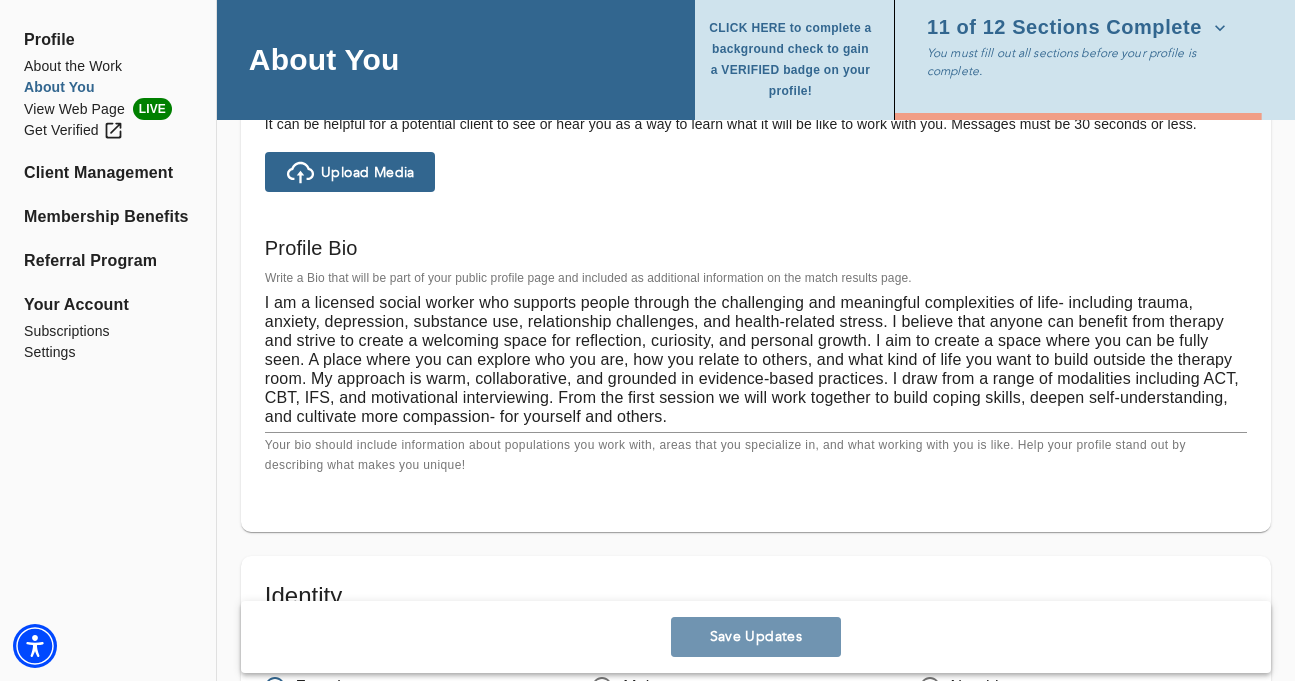 click on "Save Updates" at bounding box center [756, 637] 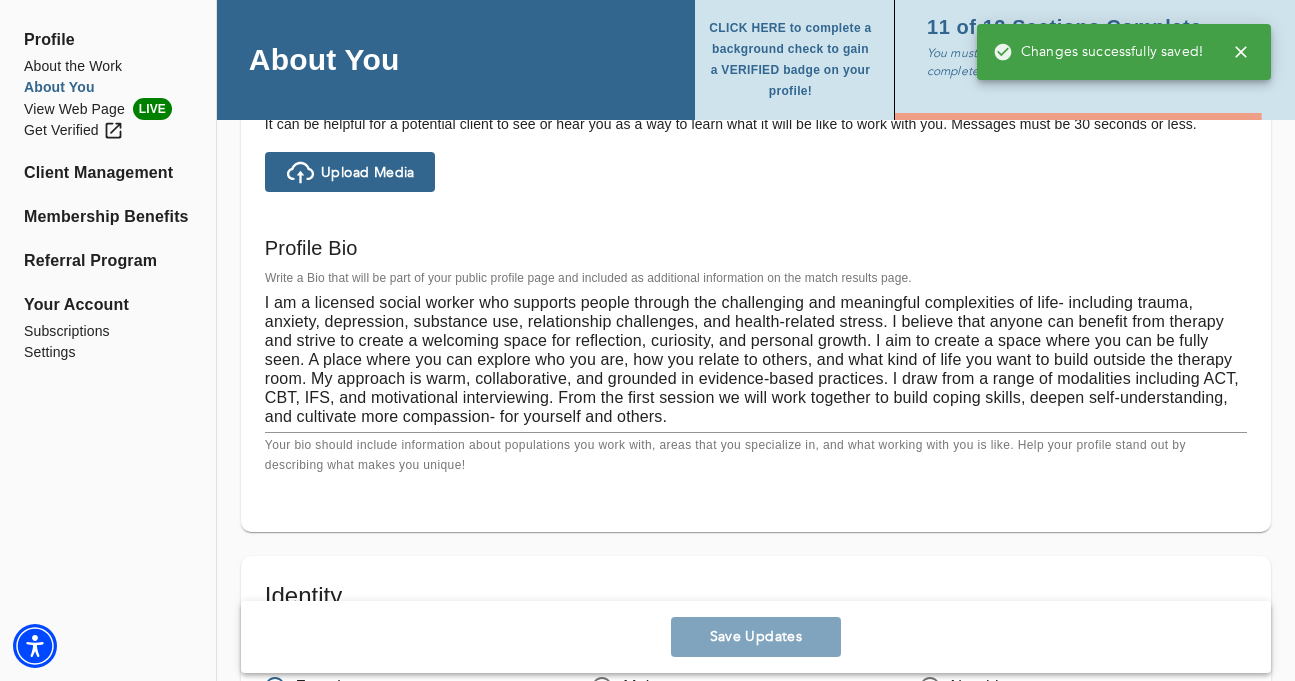 click on "I am a licensed social worker who supports people through the challenging and meaningful complexities of life- including trauma, anxiety, depression, substance use, relationship challenges, and health-related stress. I believe that anyone can benefit from therapy and strive to create a welcoming space for reflection, curiosity, and personal growth. I aim to create a space where you can be fully seen. A place where you can explore who you are, how you relate to others, and what kind of life you want to build outside the therapy room. My approach is warm, collaborative, and grounded in evidence-based practices. I draw from a range of modalities including ACT, CBT, IFS, and motivational interviewing. From the first session we will work together to build coping skills, deepen self-understanding, and cultivate more compassion- for yourself and others. x" at bounding box center [756, 360] 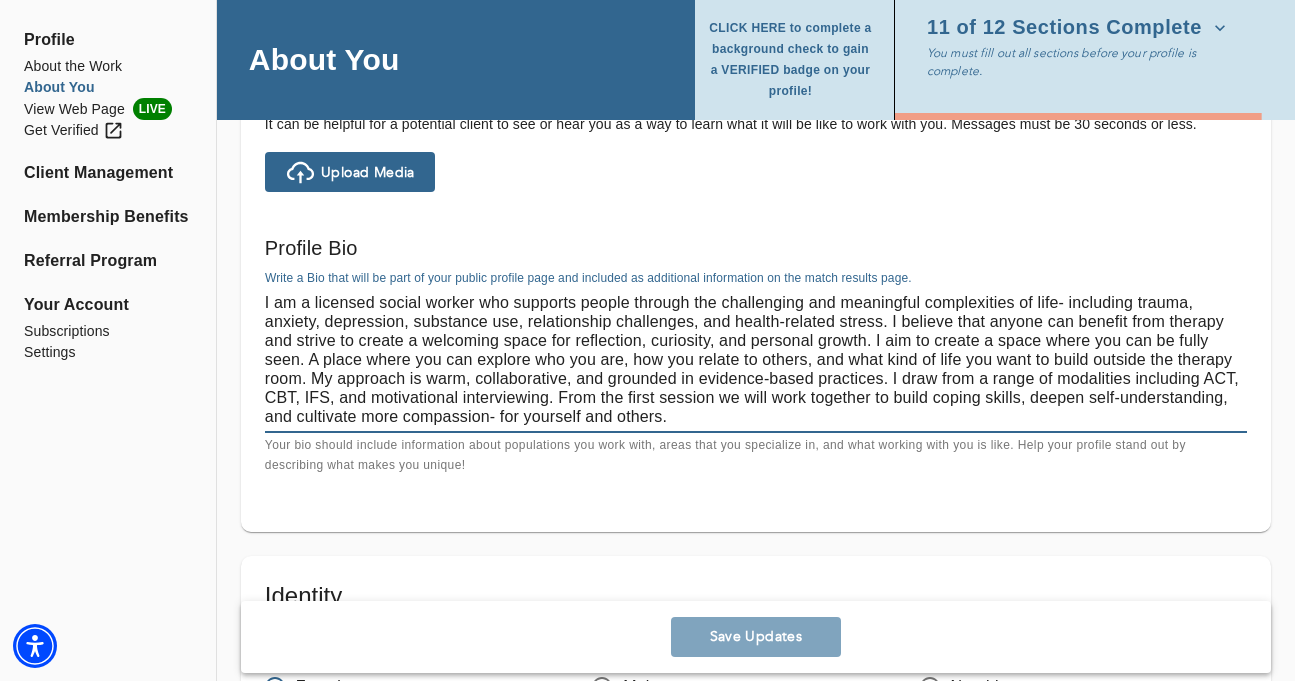 drag, startPoint x: 1057, startPoint y: 304, endPoint x: 633, endPoint y: 306, distance: 424.00473 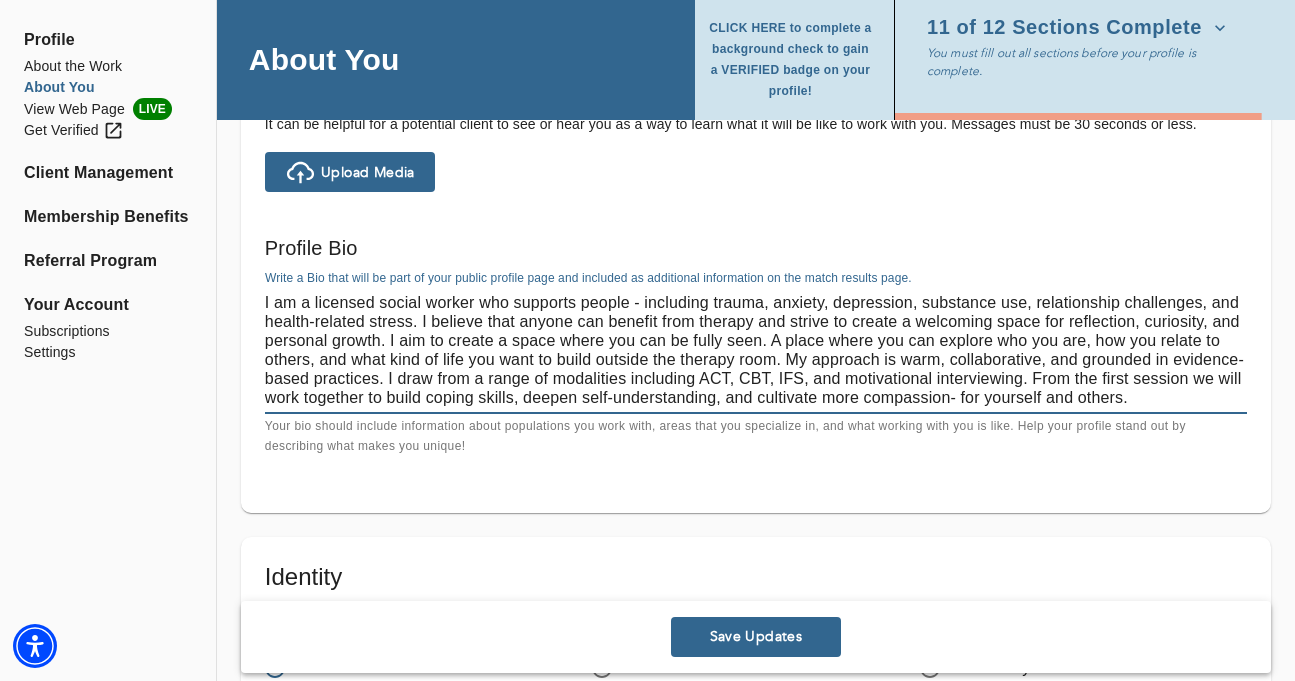 drag, startPoint x: 640, startPoint y: 304, endPoint x: 522, endPoint y: 304, distance: 118 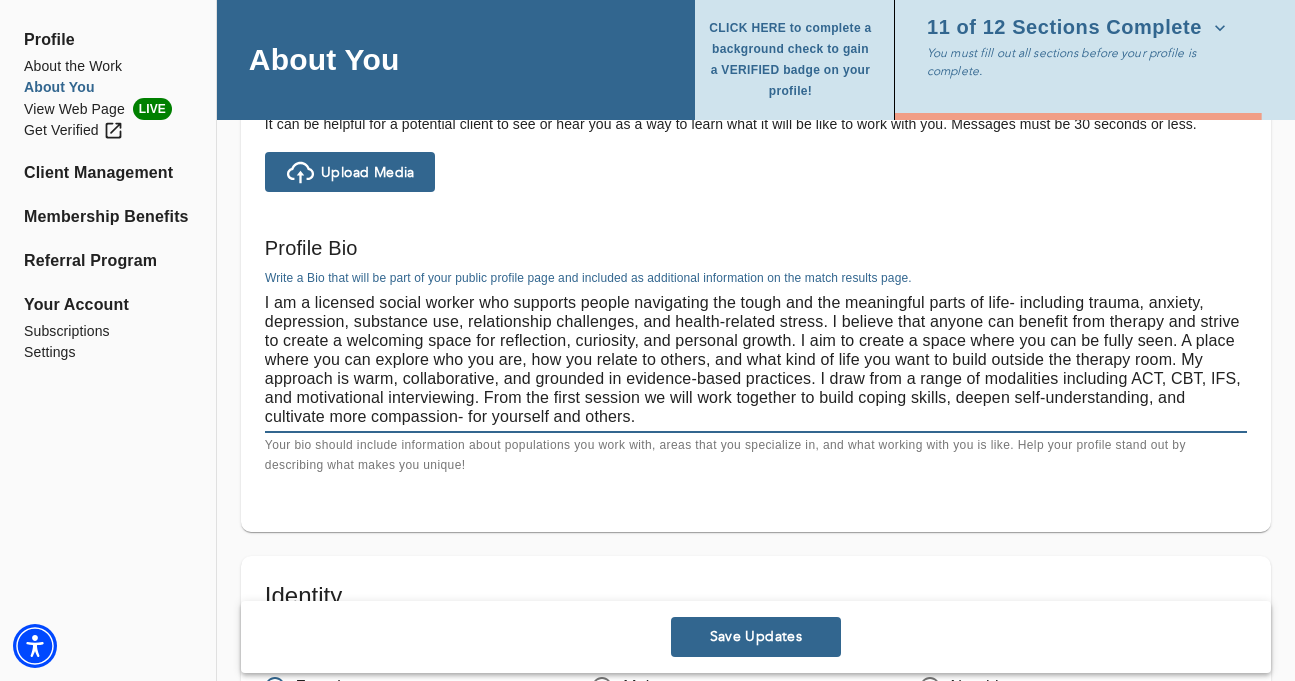 click on "I am a licensed social worker who supports people navigating the tough and the meaningful parts of life- including trauma, anxiety, depression, substance use, relationship challenges, and health-related stress. I believe that anyone can benefit from therapy and strive to create a welcoming space for reflection, curiosity, and personal growth. I aim to create a space where you can be fully seen. A place where you can explore who you are, how you relate to others, and what kind of life you want to build outside the therapy room. My approach is warm, collaborative, and grounded in evidence-based practices. I draw from a range of modalities including ACT, CBT, IFS, and motivational interviewing. From the first session we will work together to build coping skills, deepen self-understanding, and cultivate more compassion- for yourself and others." at bounding box center [756, 359] 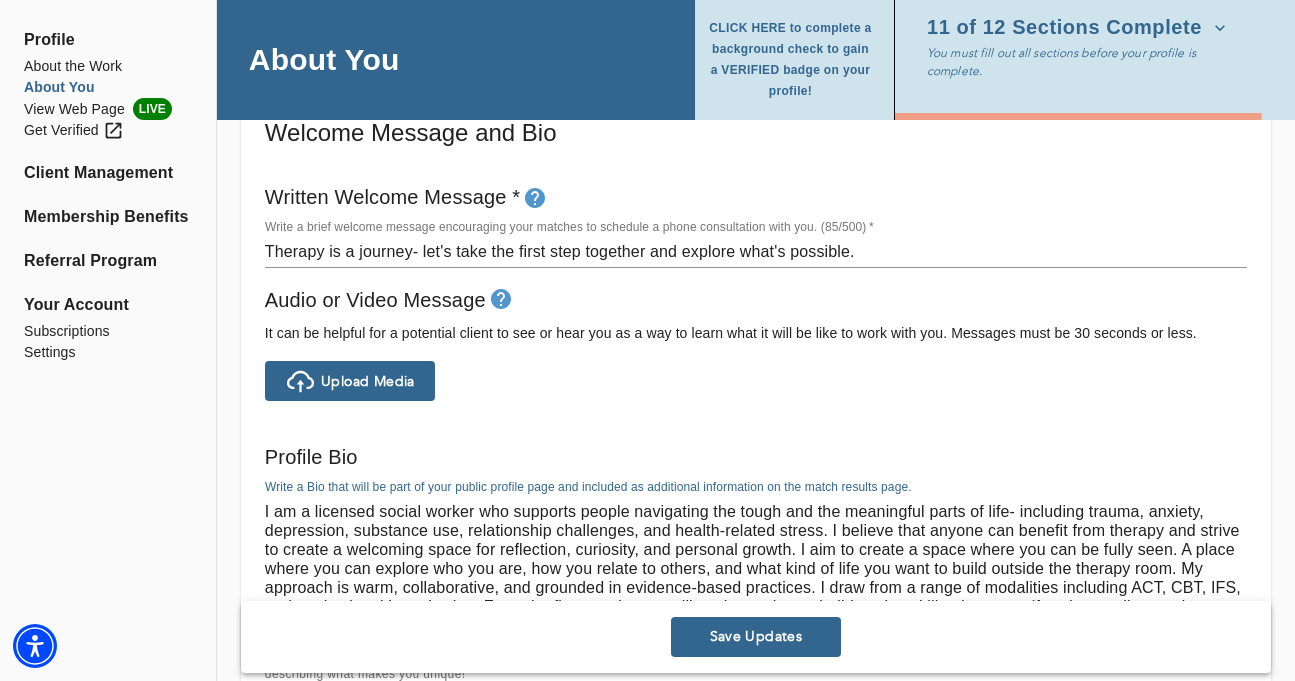 scroll, scrollTop: 1148, scrollLeft: 0, axis: vertical 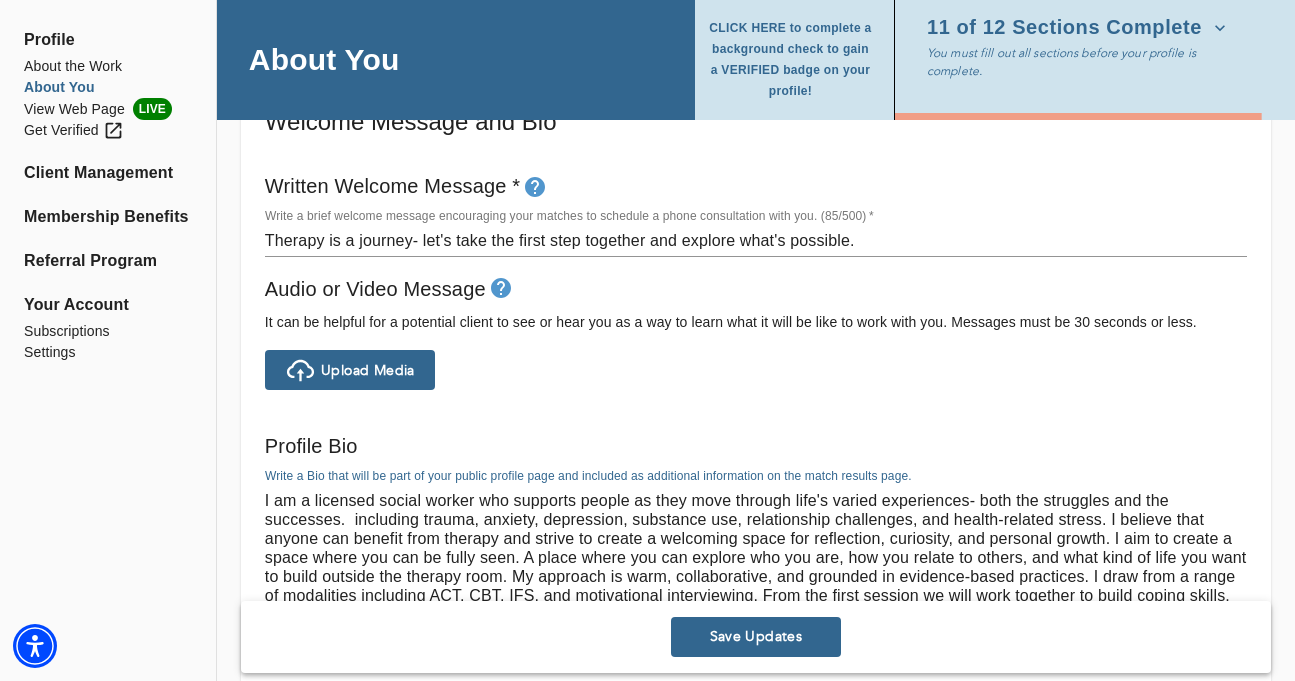 drag, startPoint x: 343, startPoint y: 523, endPoint x: 981, endPoint y: 500, distance: 638.4144 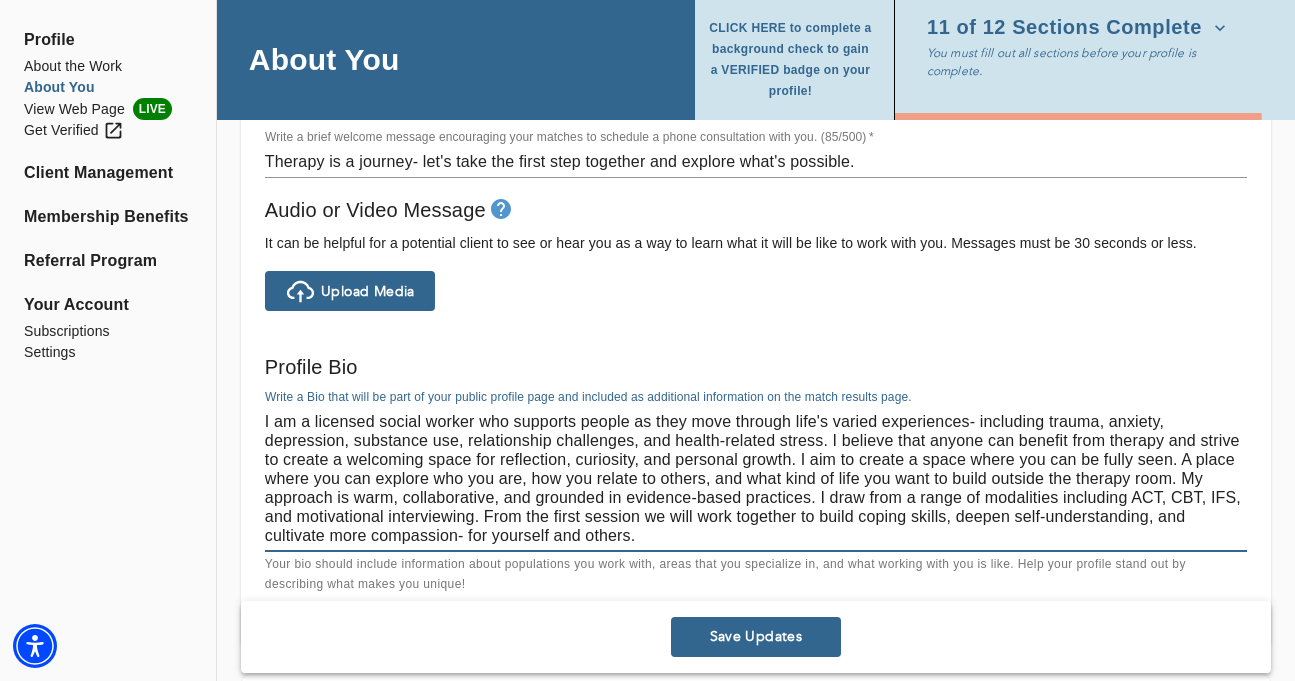scroll, scrollTop: 1231, scrollLeft: 0, axis: vertical 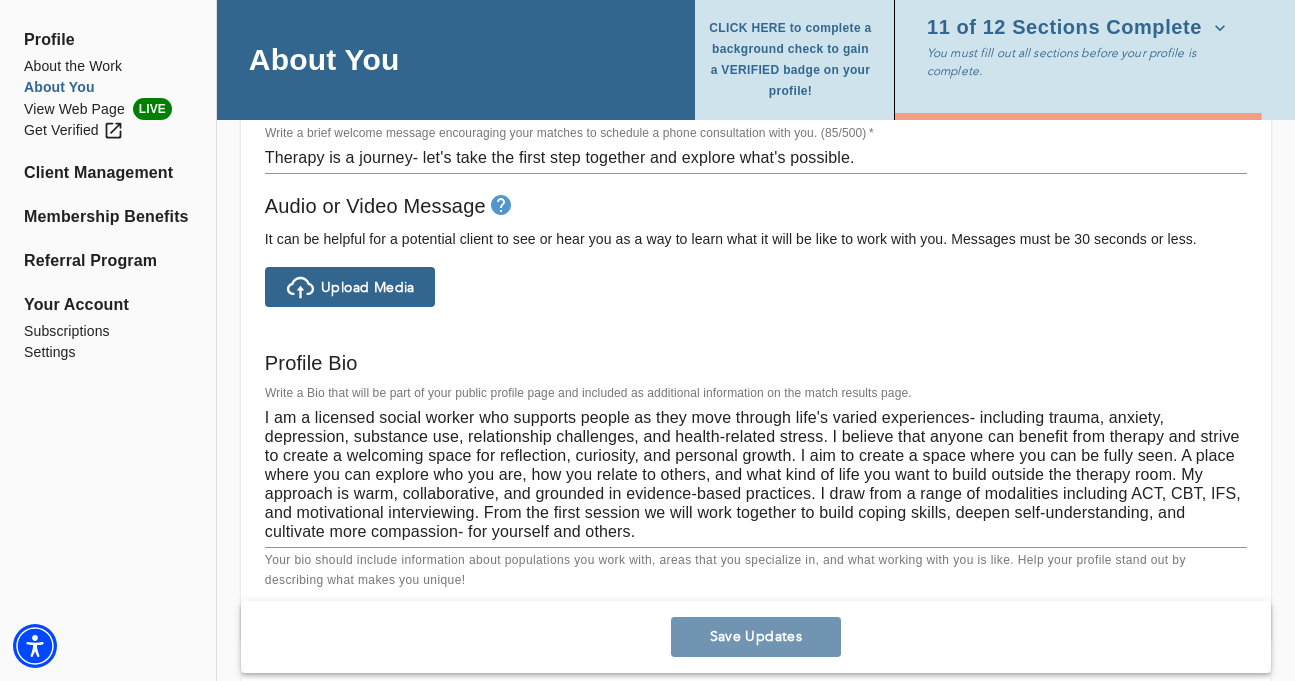 click on "Save Updates" at bounding box center (756, 637) 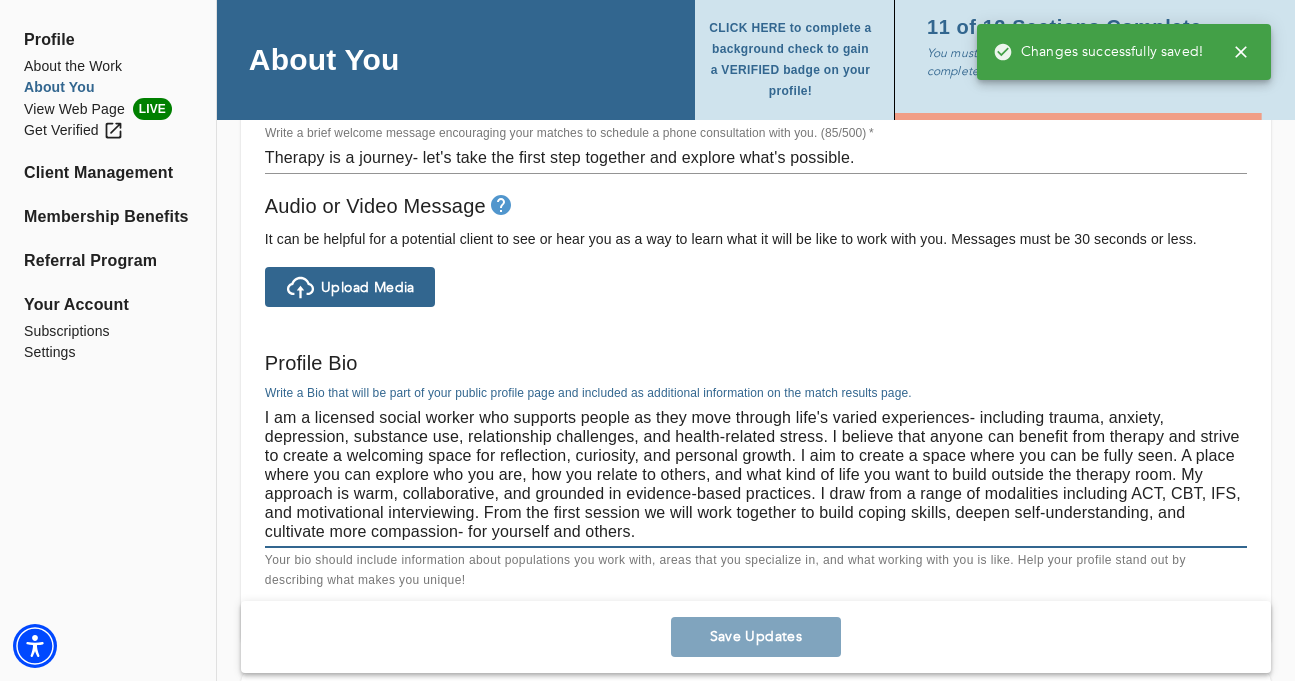 drag, startPoint x: 663, startPoint y: 536, endPoint x: 43, endPoint y: 384, distance: 638.3604 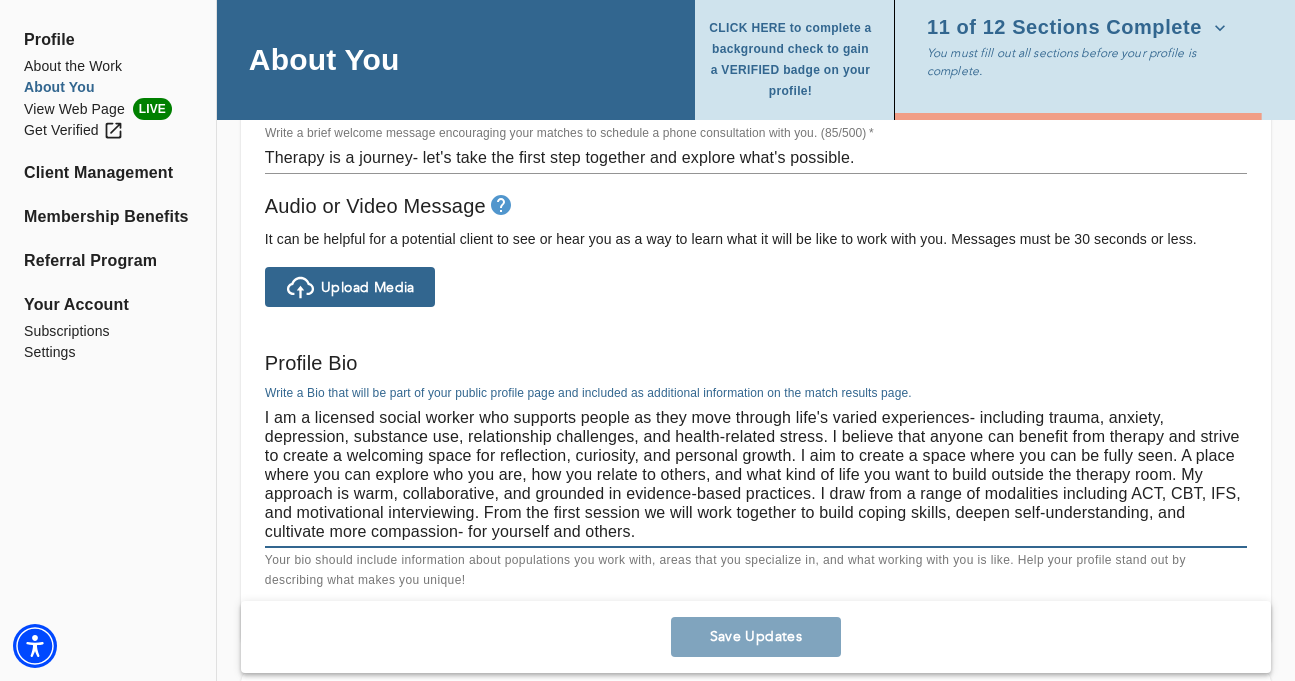 click on "I am a licensed social worker who supports people as they move through life's varied experiences- including trauma, anxiety, depression, substance use, relationship challenges, and health-related stress. I believe that anyone can benefit from therapy and strive to create a welcoming space for reflection, curiosity, and personal growth. I aim to create a space where you can be fully seen. A place where you can explore who you are, how you relate to others, and what kind of life you want to build outside the therapy room. My approach is warm, collaborative, and grounded in evidence-based practices. I draw from a range of modalities including ACT, CBT, IFS, and motivational interviewing. From the first session we will work together to build coping skills, deepen self-understanding, and cultivate more compassion- for yourself and others." at bounding box center [756, 474] 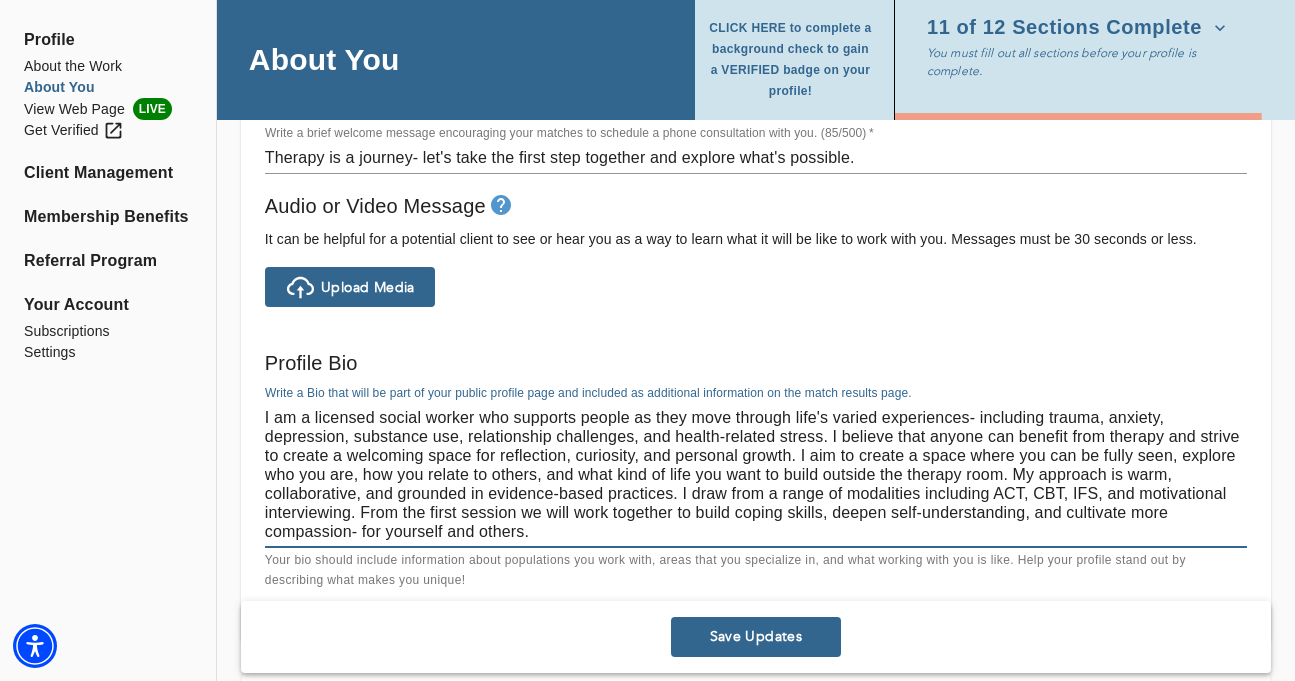 click on "I am a licensed social worker who supports people as they move through life's varied experiences- including trauma, anxiety, depression, substance use, relationship challenges, and health-related stress. I believe that anyone can benefit from therapy and strive to create a welcoming space for reflection, curiosity, and personal growth. I aim to create a space where you can be fully seen, explore who you are, how you relate to others, and what kind of life you want to build outside the therapy room. My approach is warm, collaborative, and grounded in evidence-based practices. I draw from a range of modalities including ACT, CBT, IFS, and motivational interviewing. From the first session we will work together to build coping skills, deepen self-understanding, and cultivate more compassion- for yourself and others." at bounding box center [756, 474] 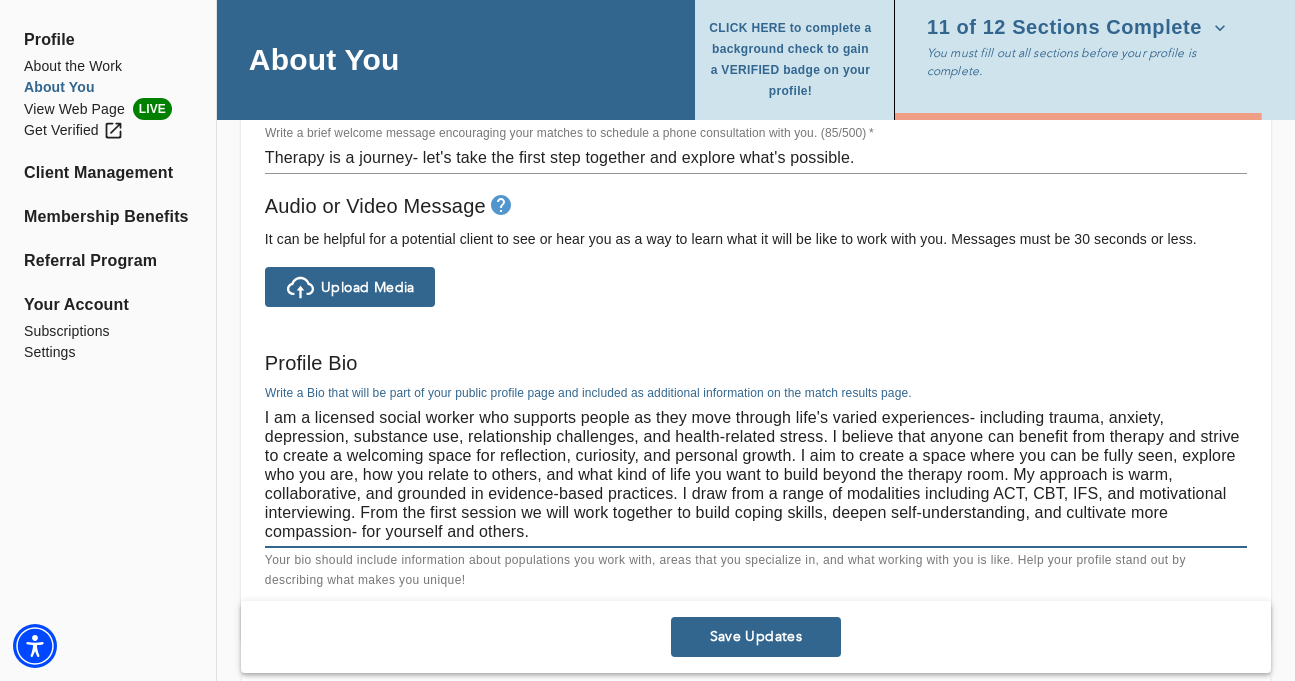 click on "I am a licensed social worker who supports people as they move through life's varied experiences- including trauma, anxiety, depression, substance use, relationship challenges, and health-related stress. I believe that anyone can benefit from therapy and strive to create a welcoming space for reflection, curiosity, and personal growth. I aim to create a space where you can be fully seen, explore who you are, how you relate to others, and what kind of life you want to build beyond the therapy room. My approach is warm, collaborative, and grounded in evidence-based practices. I draw from a range of modalities including ACT, CBT, IFS, and motivational interviewing. From the first session we will work together to build coping skills, deepen self-understanding, and cultivate more compassion- for yourself and others." at bounding box center (756, 474) 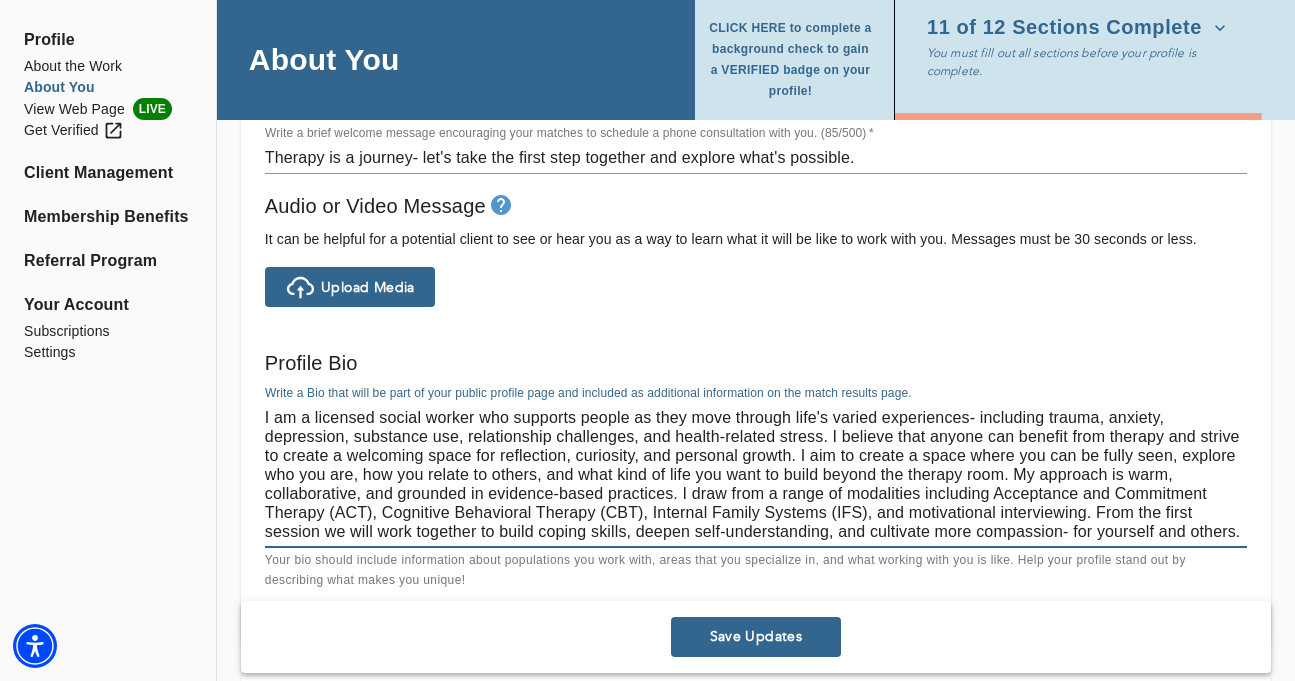 click on "Save Updates" at bounding box center [756, 637] 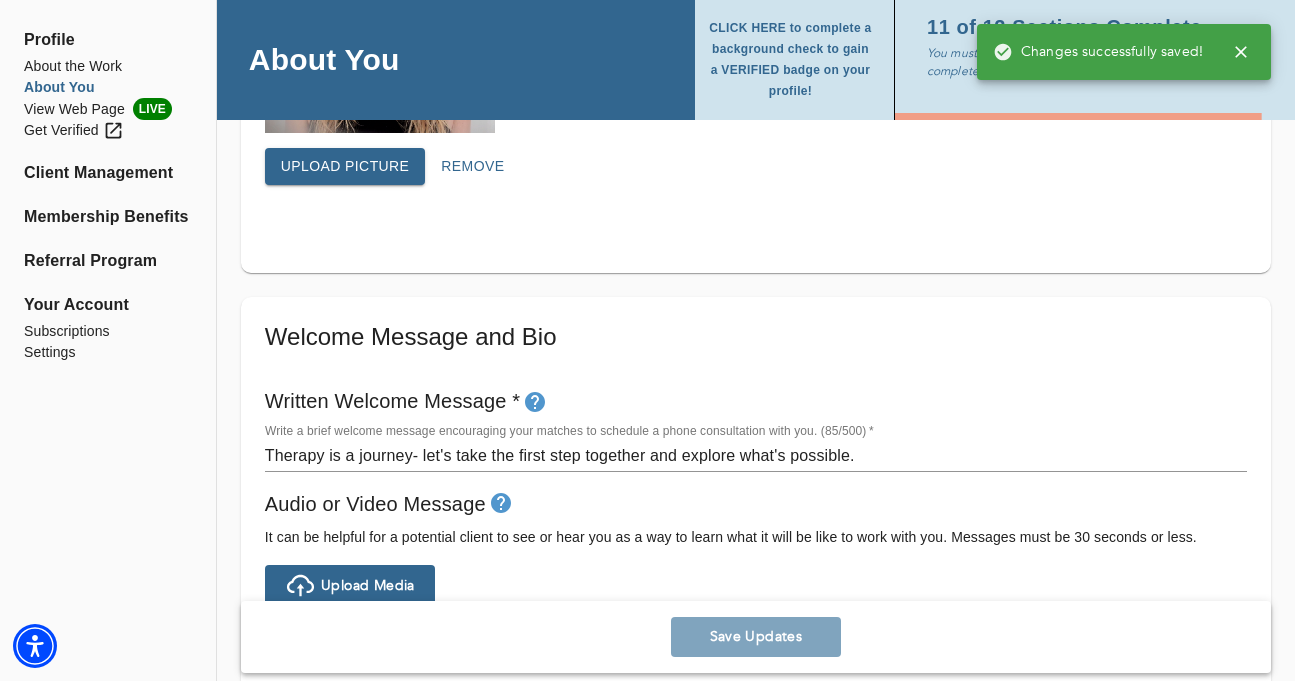 scroll, scrollTop: 822, scrollLeft: 0, axis: vertical 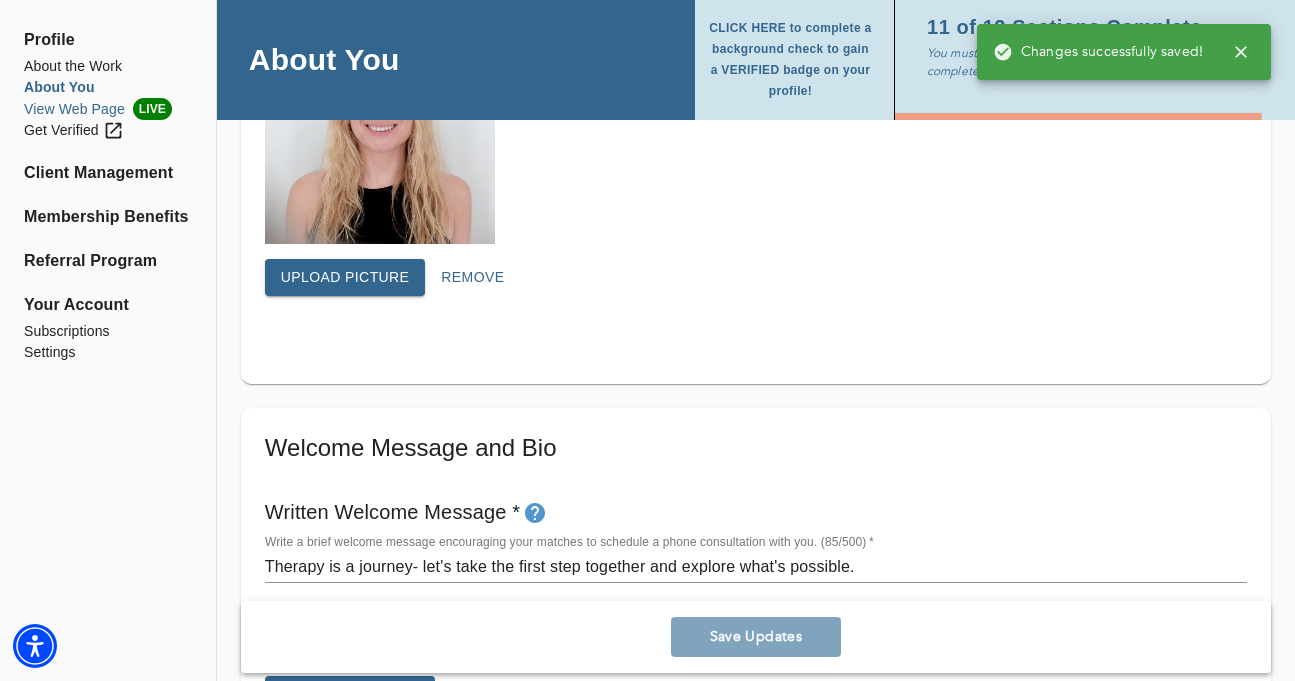 click on "View Web Page LIVE" at bounding box center [108, 109] 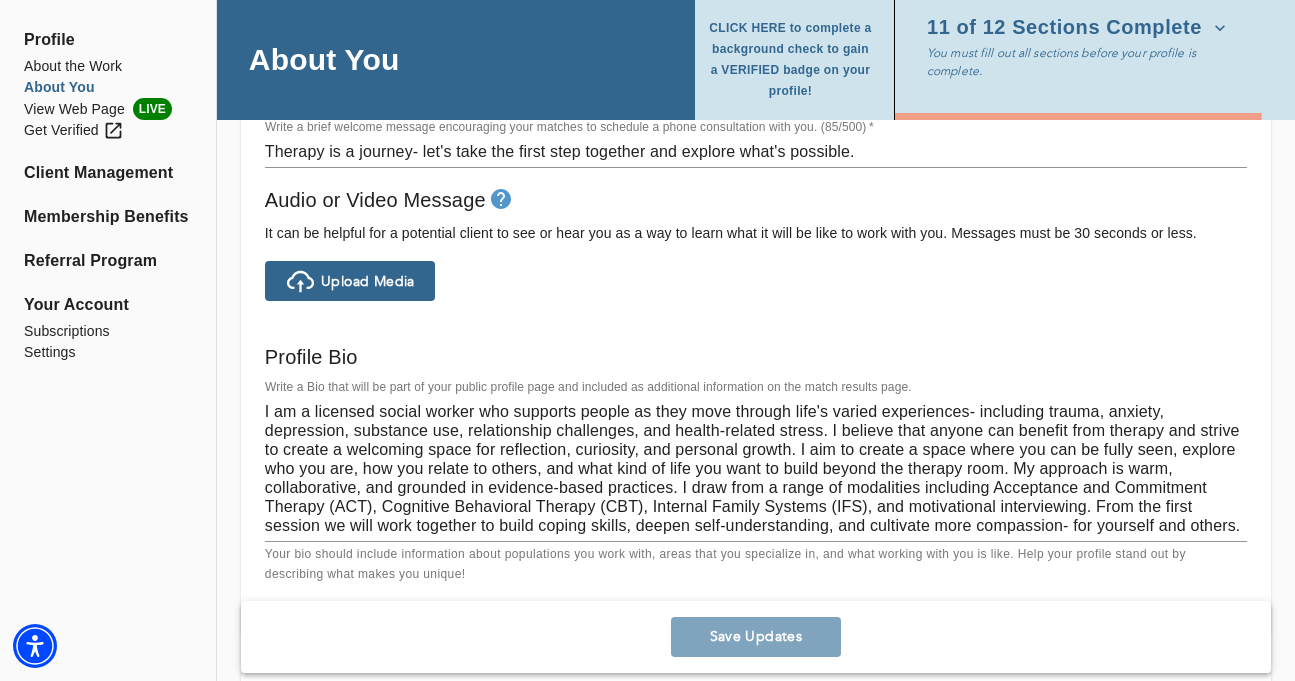 scroll, scrollTop: 1240, scrollLeft: 0, axis: vertical 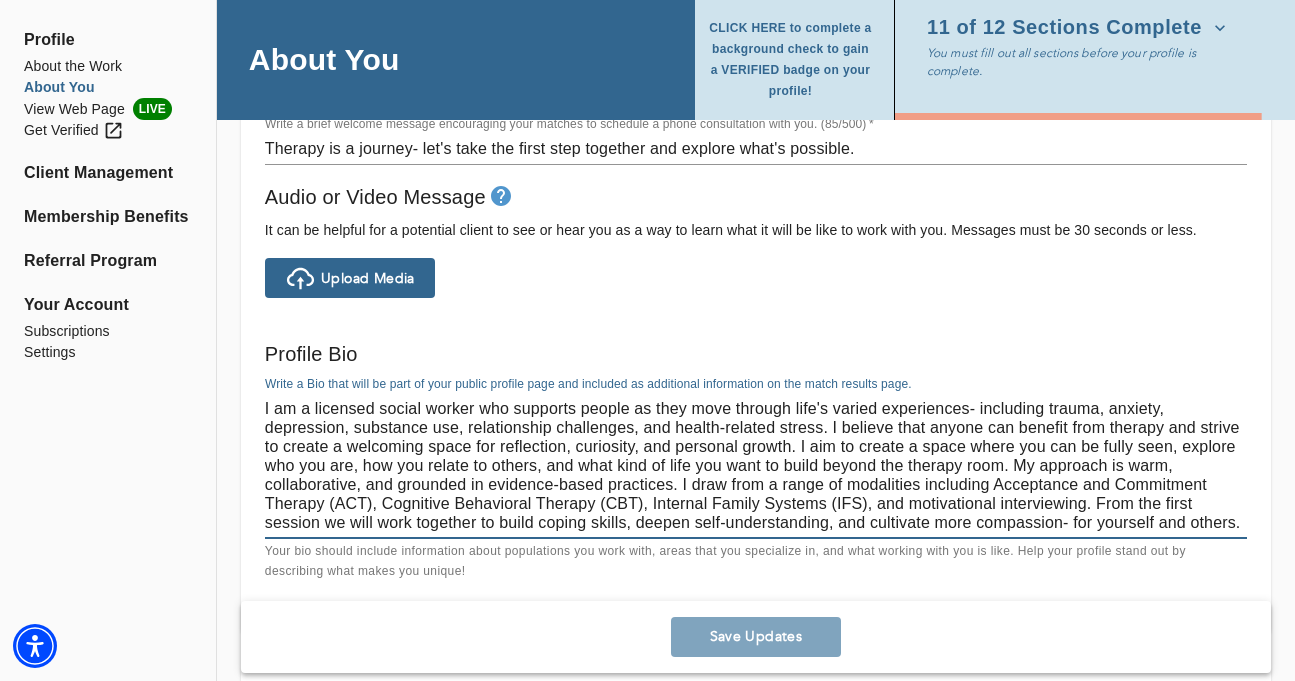 click on "I am a licensed social worker who supports people as they move through life's varied experiences- including trauma, anxiety, depression, substance use, relationship challenges, and health-related stress. I believe that anyone can benefit from therapy and strive to create a welcoming space for reflection, curiosity, and personal growth. I aim to create a space where you can be fully seen, explore who you are, how you relate to others, and what kind of life you want to build beyond the therapy room. My approach is warm, collaborative, and grounded in evidence-based practices. I draw from a range of modalities including Acceptance and Commitment Therapy (ACT), Cognitive Behavioral Therapy (CBT), Internal Family Systems (IFS), and motivational interviewing. From the first session we will work together to build coping skills, deepen self-understanding, and cultivate more compassion- for yourself and others." at bounding box center (756, 465) 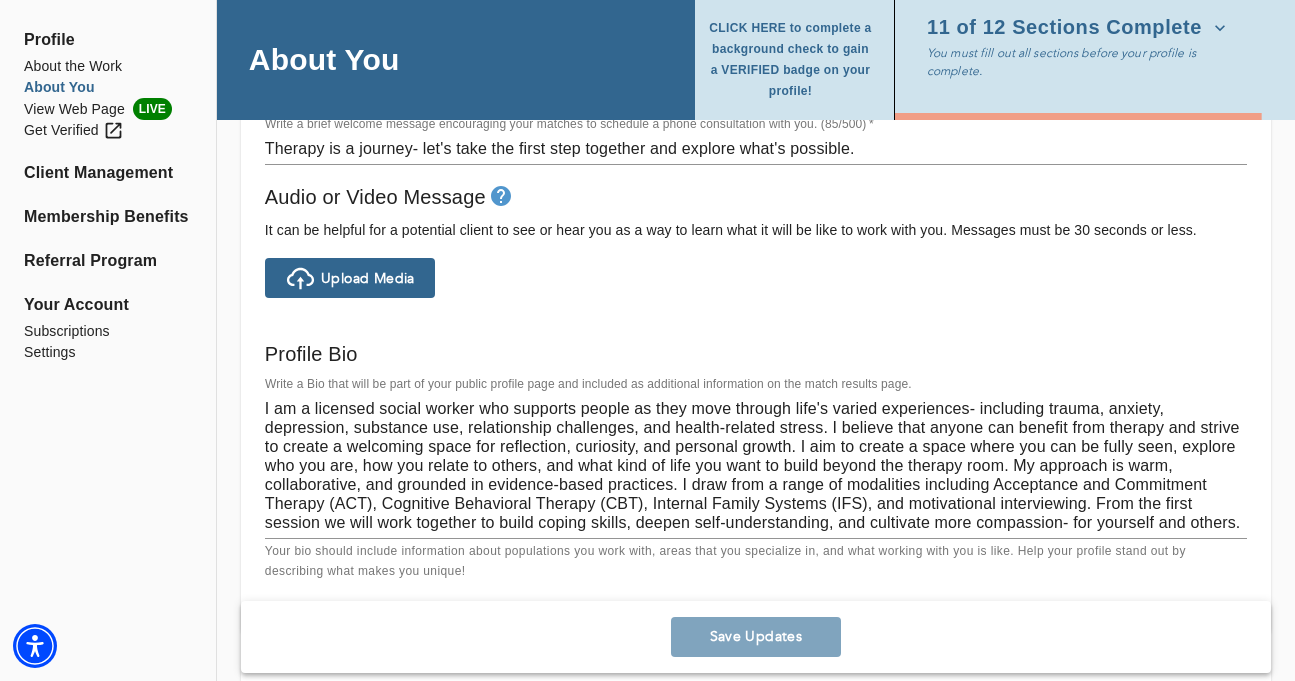 click on "Profile Bio Write a Bio that will be part of your public profile page and included as additional information on the match results page. x Your bio should include information about populations you work with, areas that you  specialize in, and what working with you is like. Help your profile stand out by describing what makes you unique!" at bounding box center (756, 460) 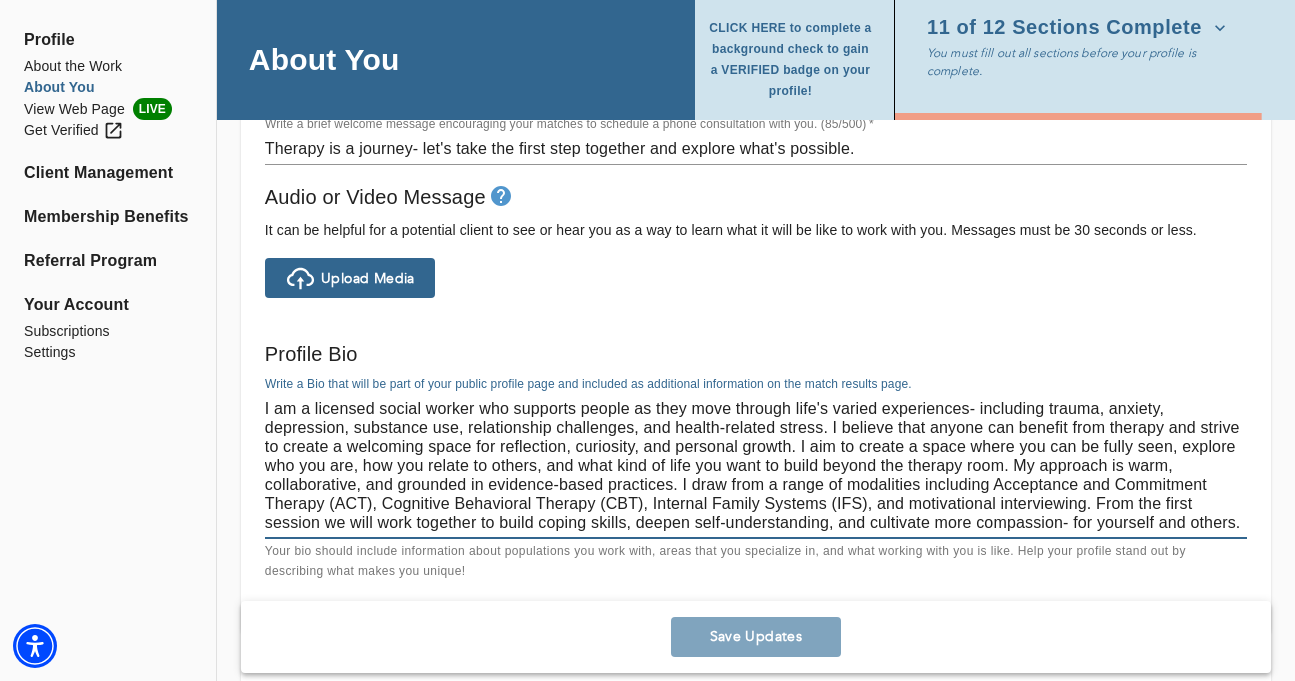 drag, startPoint x: 266, startPoint y: 405, endPoint x: 641, endPoint y: 597, distance: 421.29443 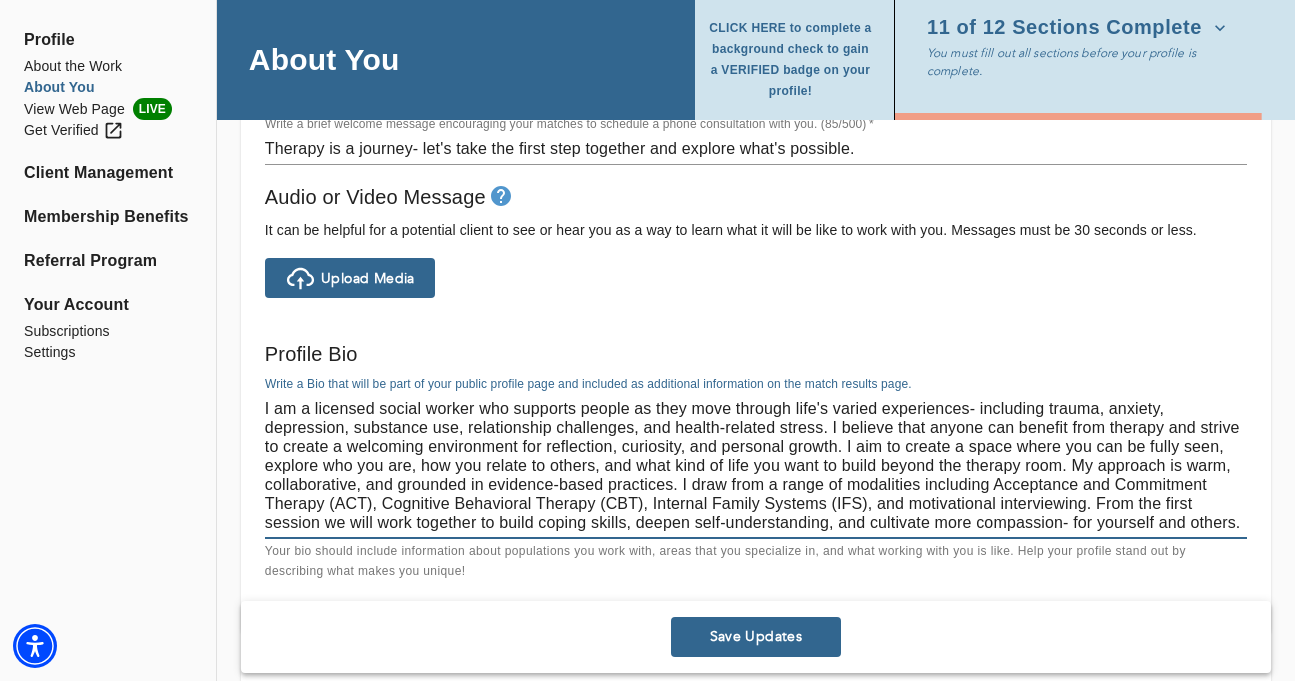 click on "I am a licensed social worker who supports people as they move through life's varied experiences- including trauma, anxiety, depression, substance use, relationship challenges, and health-related stress. I believe that anyone can benefit from therapy and strive to create a welcoming environment for reflection, curiosity, and personal growth. I aim to create a space where you can be fully seen, explore who you are, how you relate to others, and what kind of life you want to build beyond the therapy room. My approach is warm, collaborative, and grounded in evidence-based practices. I draw from a range of modalities including Acceptance and Commitment Therapy (ACT), Cognitive Behavioral Therapy (CBT), Internal Family Systems (IFS), and motivational interviewing. From the first session we will work together to build coping skills, deepen self-understanding, and cultivate more compassion- for yourself and others." at bounding box center [756, 465] 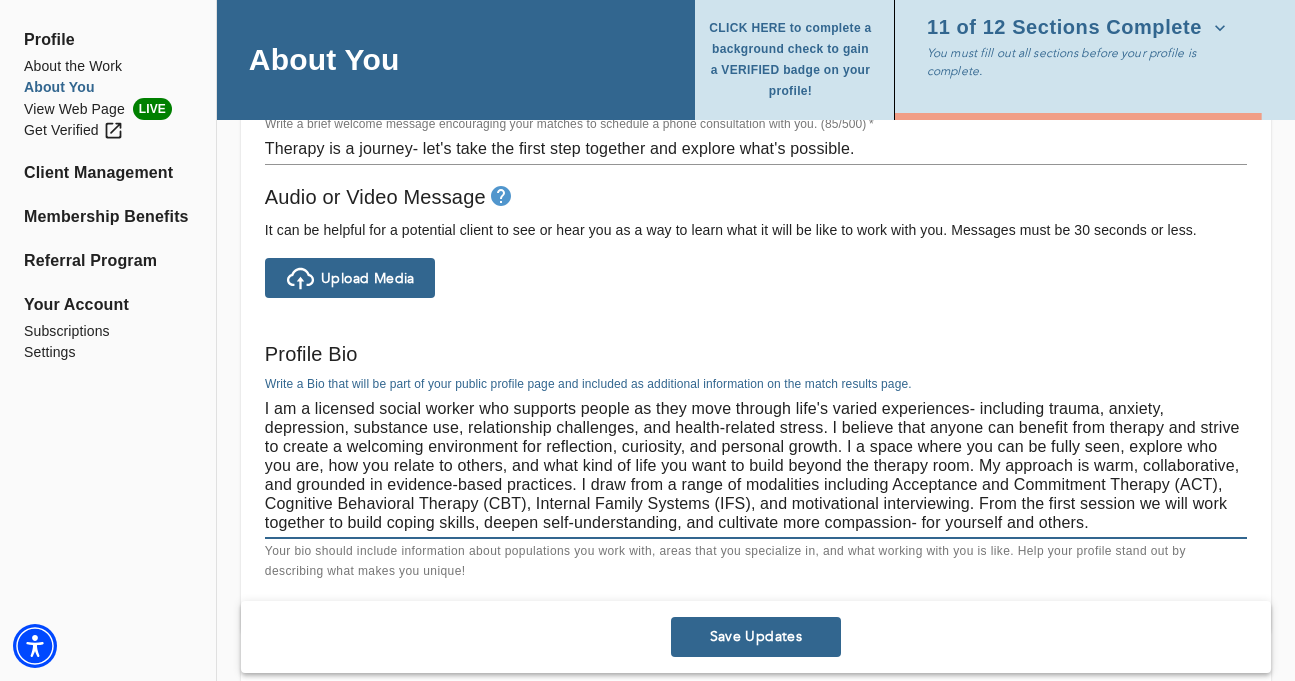 click on "I am a licensed social worker who supports people as they move through life's varied experiences- including trauma, anxiety, depression, substance use, relationship challenges, and health-related stress. I believe that anyone can benefit from therapy and strive to create a welcoming environment for reflection, curiosity, and personal growth. I a space where you can be fully seen, explore who you are, how you relate to others, and what kind of life you want to build beyond the therapy room. My approach is warm, collaborative, and grounded in evidence-based practices. I draw from a range of modalities including Acceptance and Commitment Therapy (ACT), Cognitive Behavioral Therapy (CBT), Internal Family Systems (IFS), and motivational interviewing. From the first session we will work together to build coping skills, deepen self-understanding, and cultivate more compassion- for yourself and others." at bounding box center (756, 465) 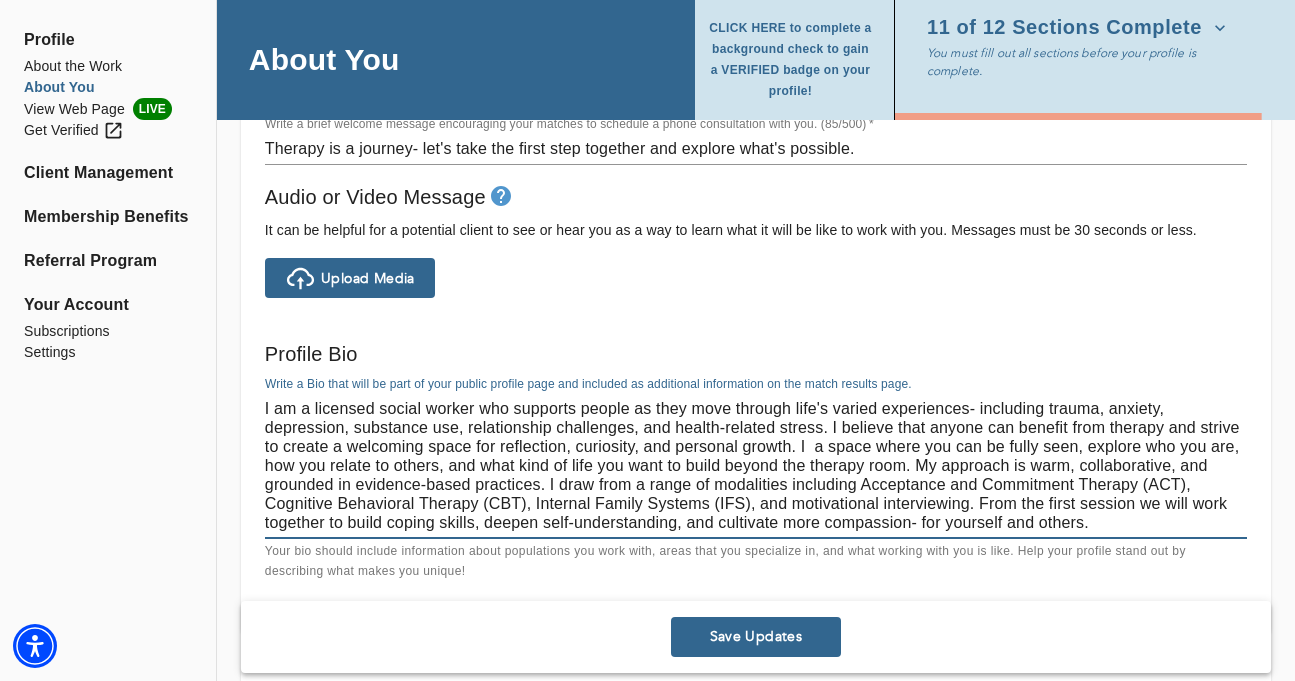 click on "I am a licensed social worker who supports people as they move through life's varied experiences- including trauma, anxiety, depression, substance use, relationship challenges, and health-related stress. I believe that anyone can benefit from therapy and strive to create a welcoming space for reflection, curiosity, and personal growth. I  a space where you can be fully seen, explore who you are, how you relate to others, and what kind of life you want to build beyond the therapy room. My approach is warm, collaborative, and grounded in evidence-based practices. I draw from a range of modalities including Acceptance and Commitment Therapy (ACT), Cognitive Behavioral Therapy (CBT), Internal Family Systems (IFS), and motivational interviewing. From the first session we will work together to build coping skills, deepen self-understanding, and cultivate more compassion- for yourself and others." at bounding box center (756, 465) 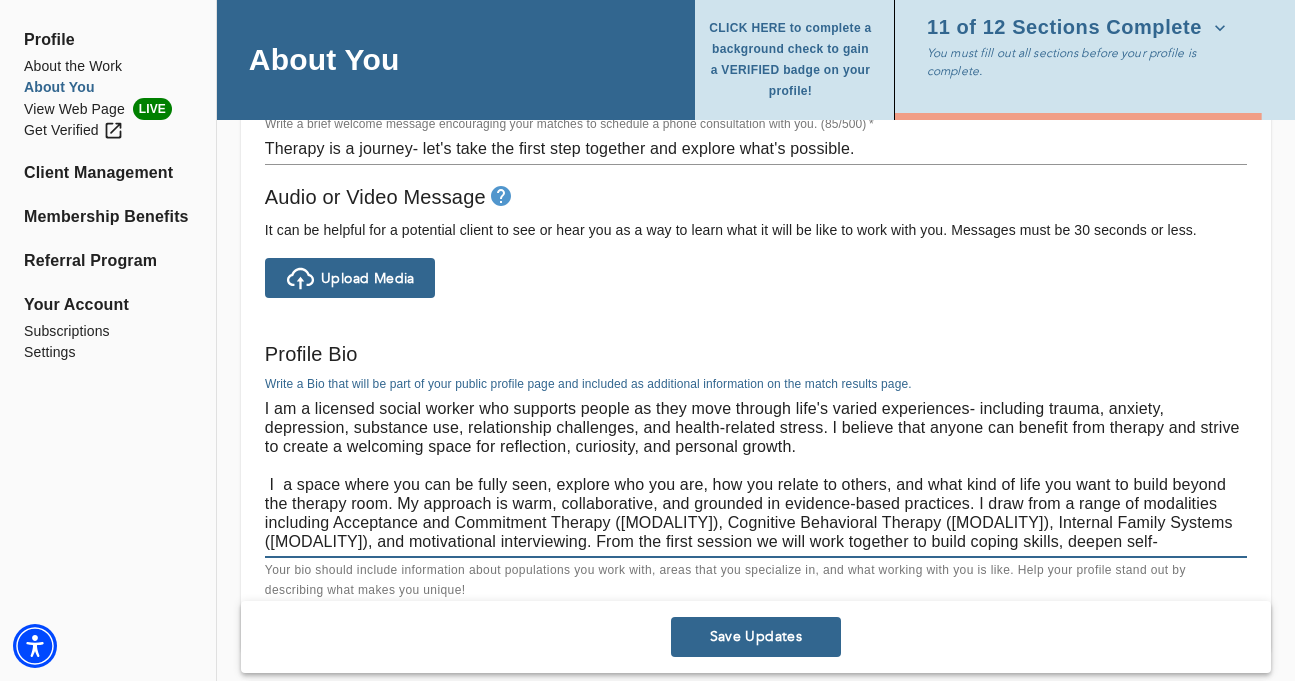 click on "I am a licensed social worker who supports people as they move through life's varied experiences- including trauma, anxiety, depression, substance use, relationship challenges, and health-related stress. I believe that anyone can benefit from therapy and strive to create a welcoming space for reflection, curiosity, and personal growth.
I  a space where you can be fully seen, explore who you are, how you relate to others, and what kind of life you want to build beyond the therapy room. My approach is warm, collaborative, and grounded in evidence-based practices. I draw from a range of modalities including Acceptance and Commitment Therapy ([MODALITY]), Cognitive Behavioral Therapy ([MODALITY]), Internal Family Systems ([MODALITY]), and motivational interviewing. From the first session we will work together to build coping skills, deepen self-understanding, and cultivate more compassion- for yourself and others." at bounding box center (756, 475) 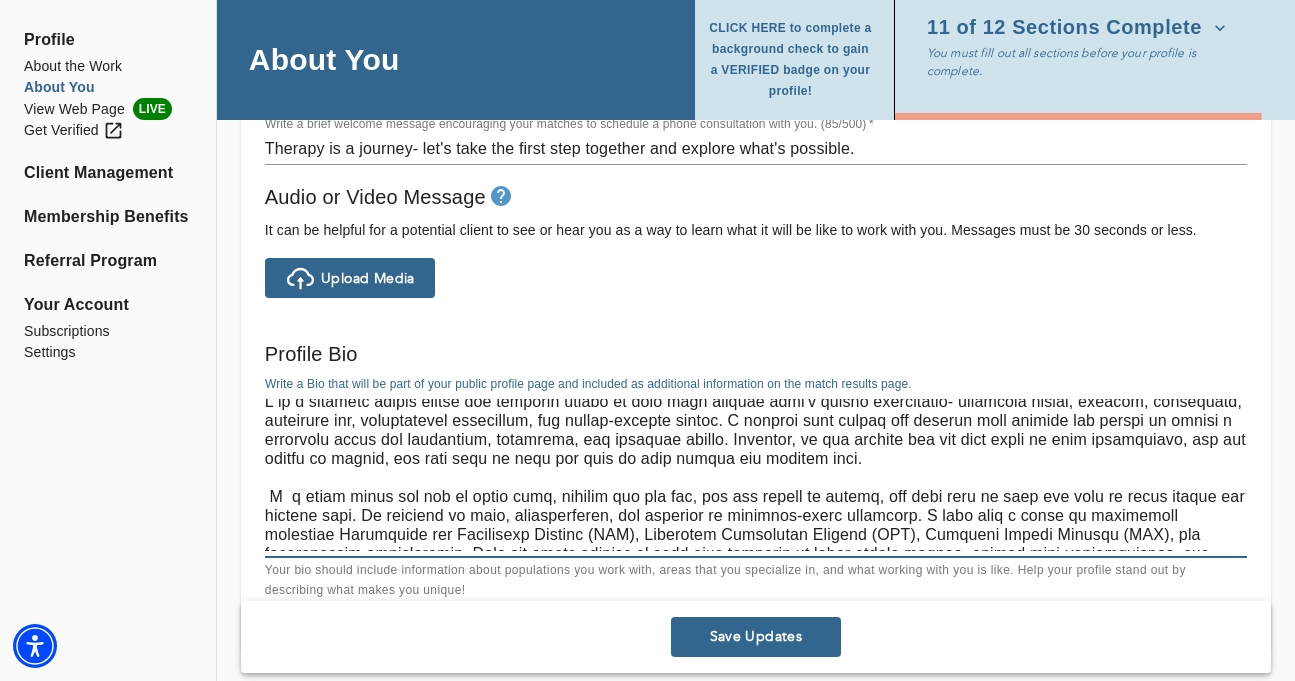 scroll, scrollTop: 38, scrollLeft: 0, axis: vertical 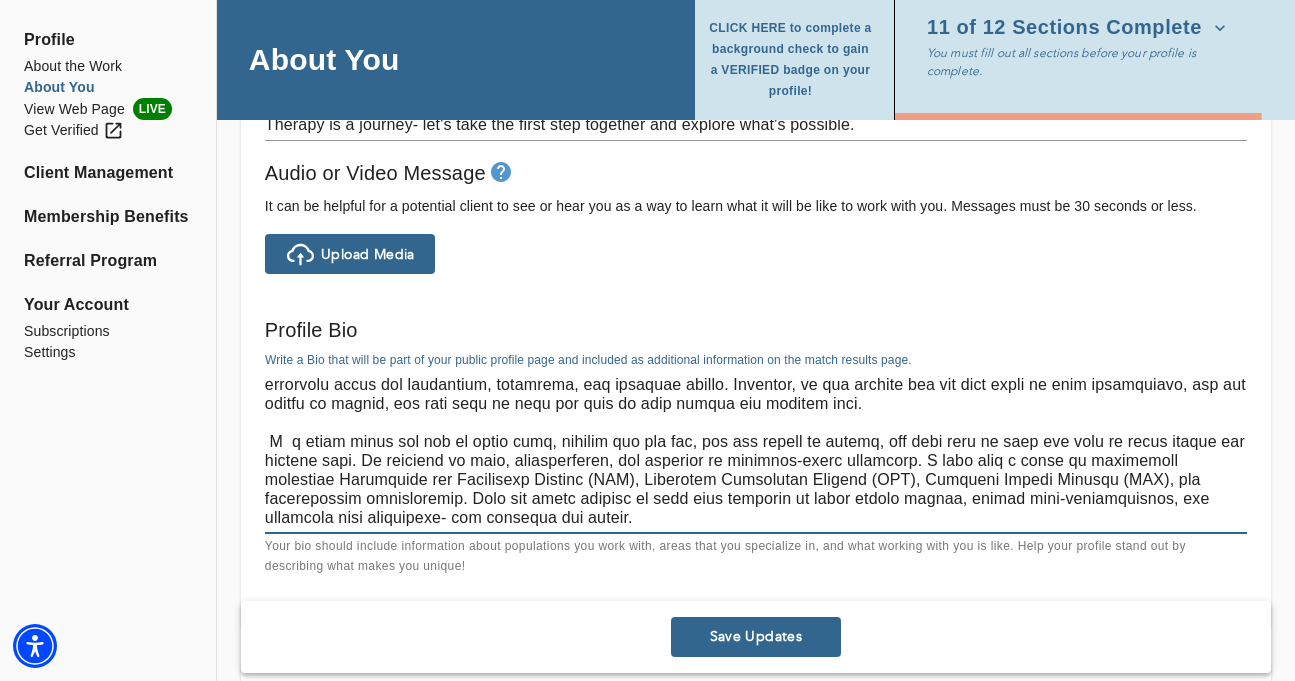 click at bounding box center (756, 451) 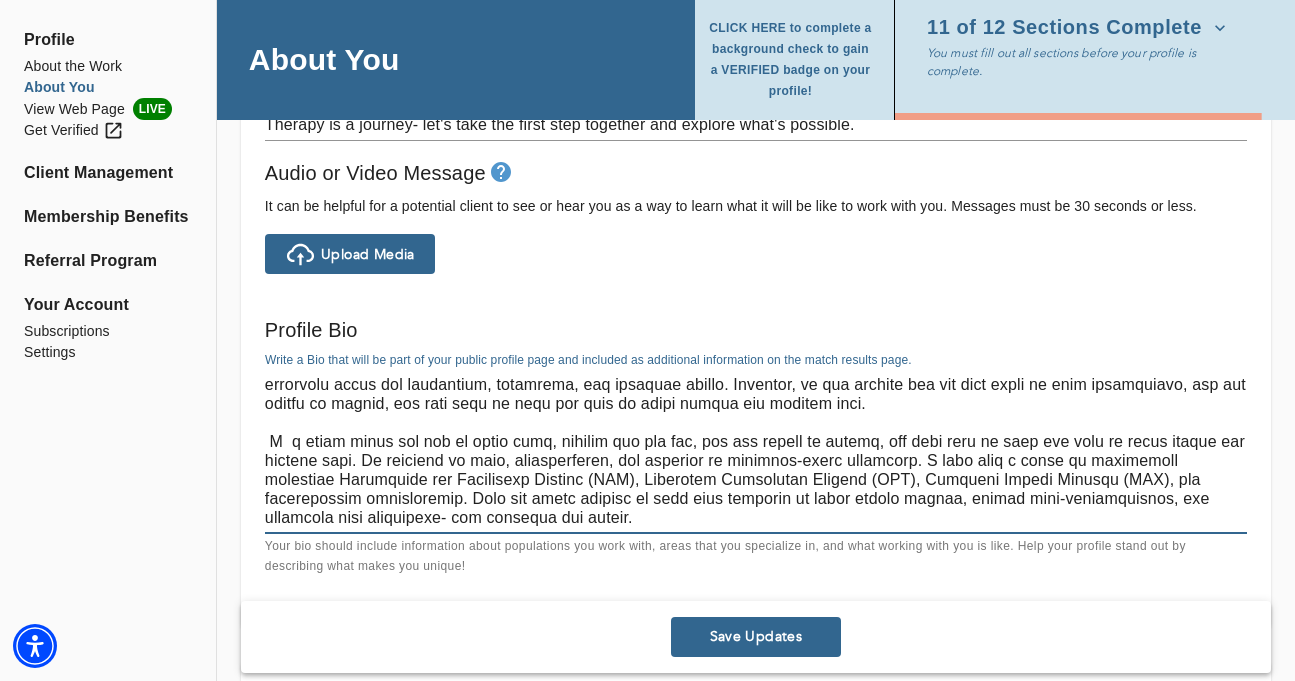 drag, startPoint x: 393, startPoint y: 465, endPoint x: 254, endPoint y: 448, distance: 140.0357 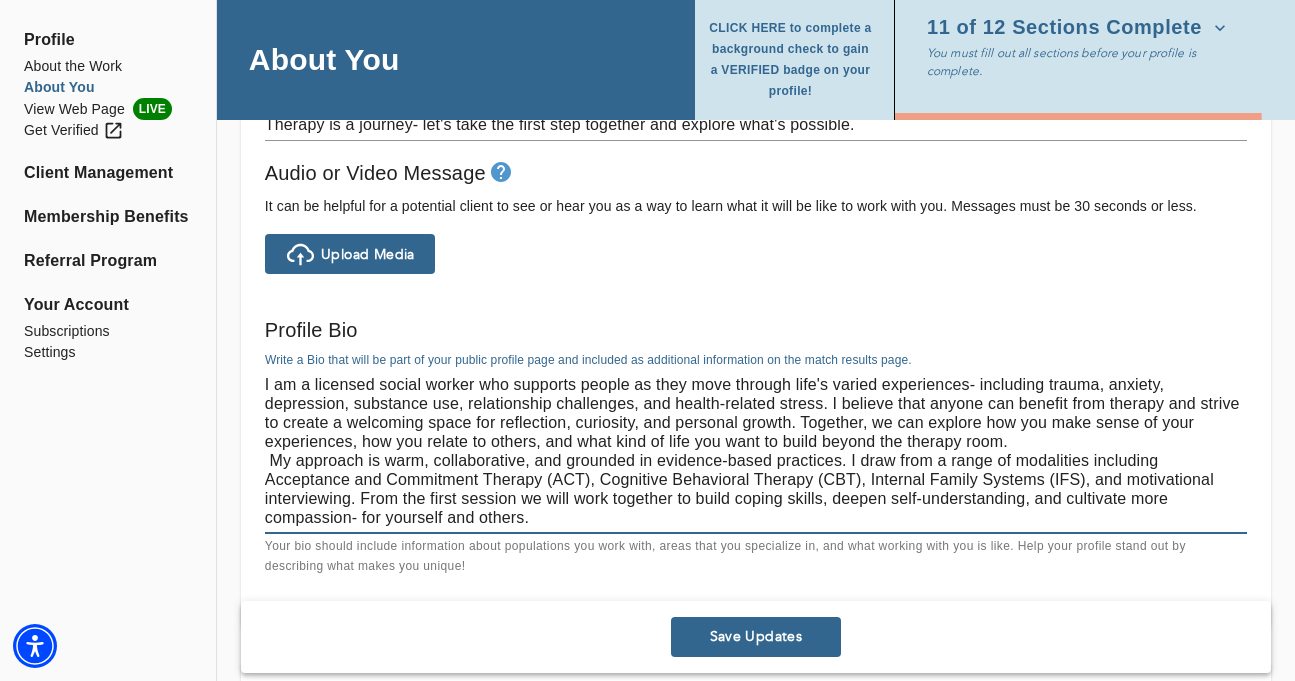 scroll, scrollTop: 0, scrollLeft: 0, axis: both 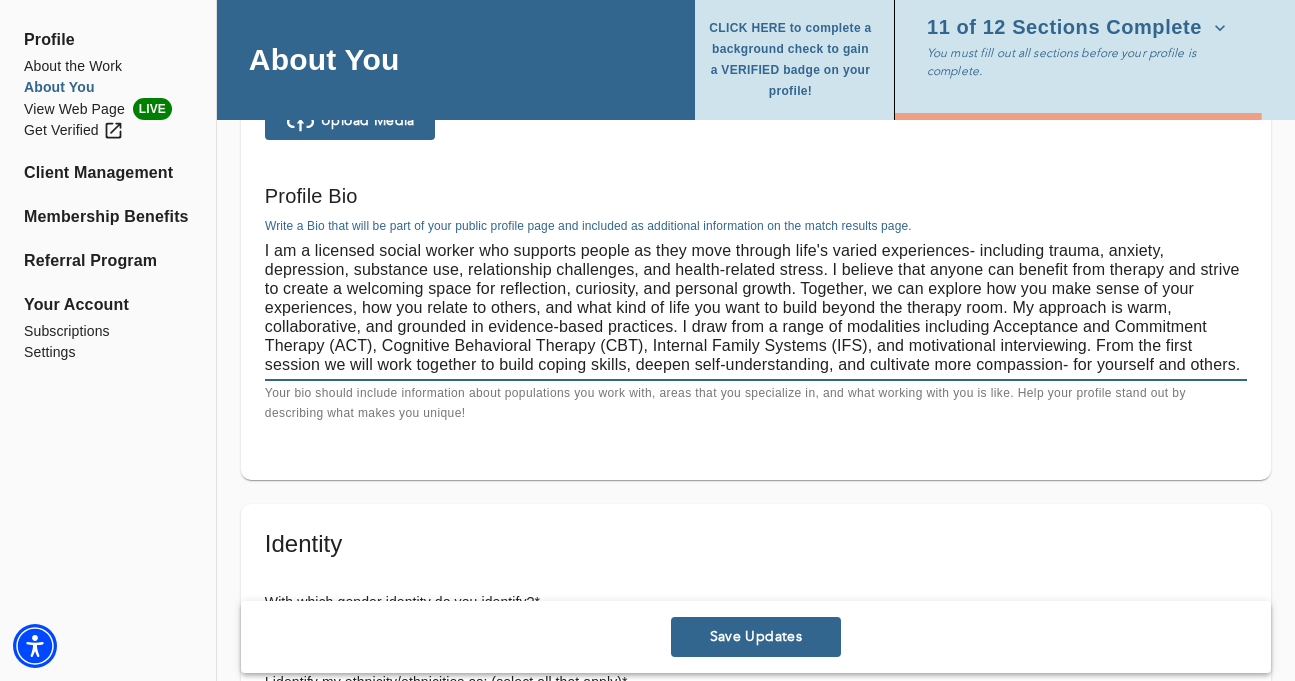 click on "I am a licensed social worker who supports people as they move through life's varied experiences- including trauma, anxiety, depression, substance use, relationship challenges, and health-related stress. I believe that anyone can benefit from therapy and strive to create a welcoming space for reflection, curiosity, and personal growth. Together, we can explore how you make sense of your experiences, how you relate to others, and what kind of life you want to build beyond the therapy room. My approach is warm, collaborative, and grounded in evidence-based practices. I draw from a range of modalities including Acceptance and Commitment Therapy (ACT), Cognitive Behavioral Therapy (CBT), Internal Family Systems (IFS), and motivational interviewing. From the first session we will work together to build coping skills, deepen self-understanding, and cultivate more compassion- for yourself and others." at bounding box center [756, 307] 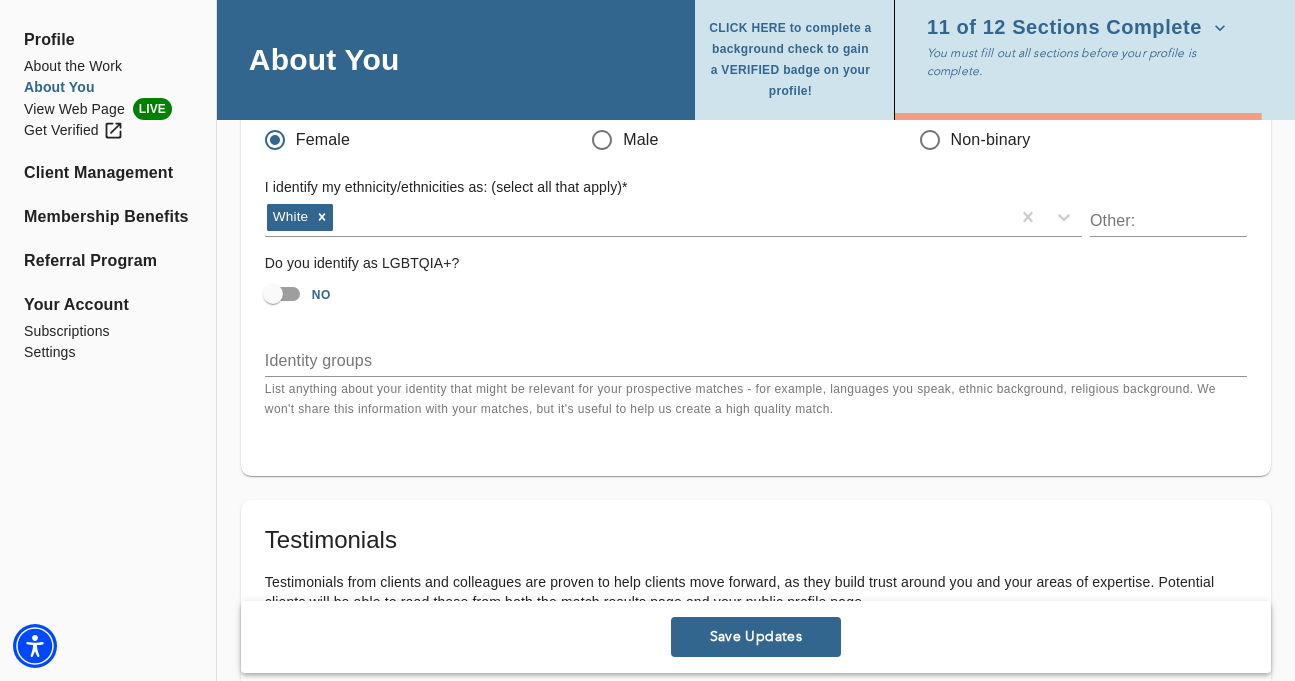 scroll, scrollTop: 1891, scrollLeft: 0, axis: vertical 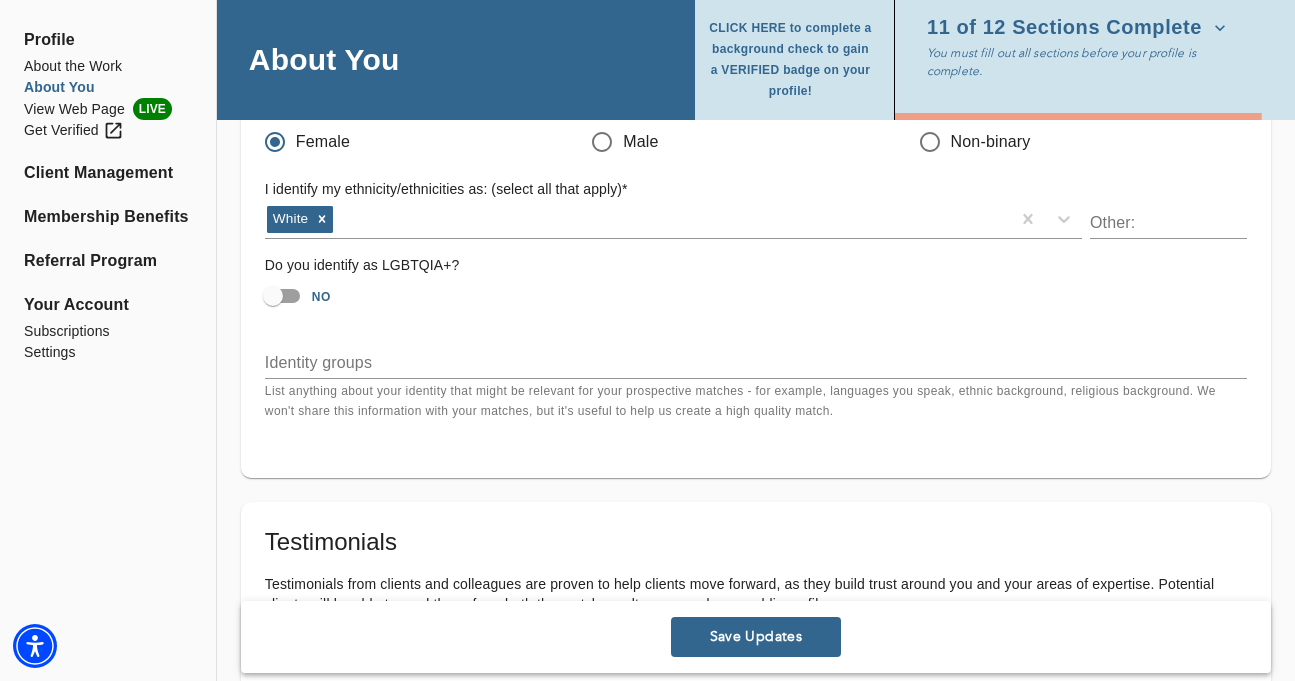 click on "Save Updates" at bounding box center (756, 637) 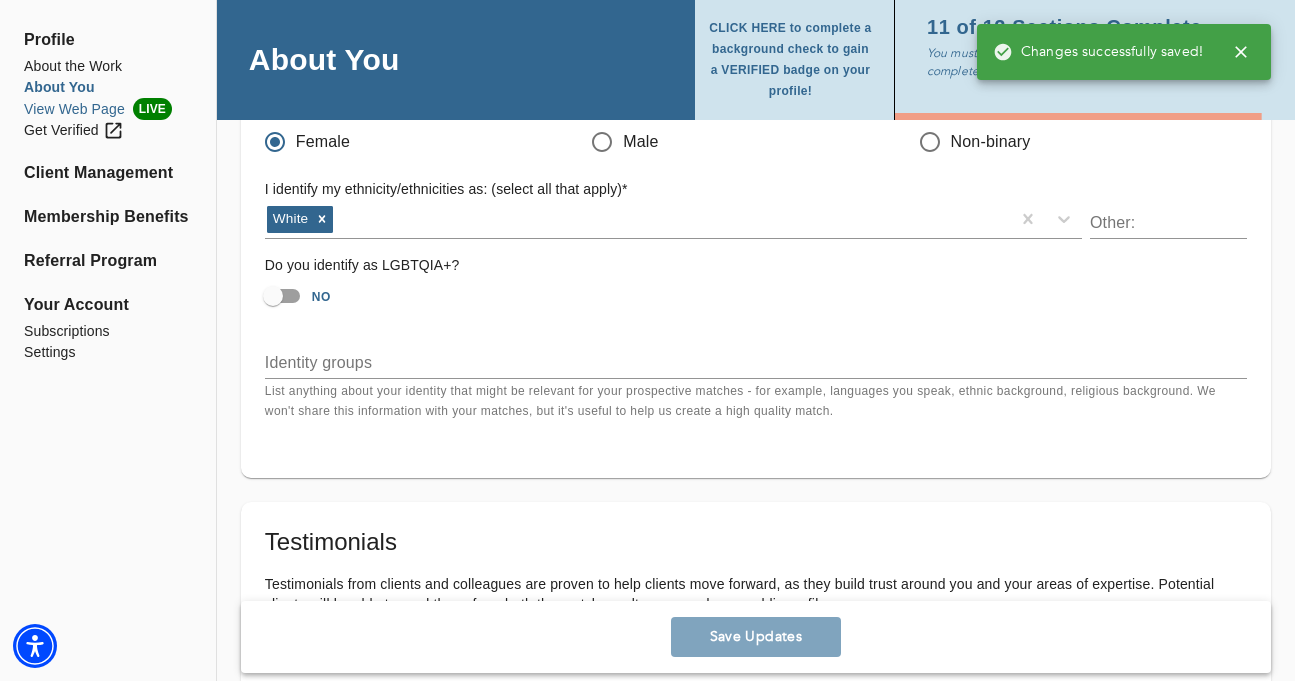 click on "View Web Page LIVE" at bounding box center [108, 109] 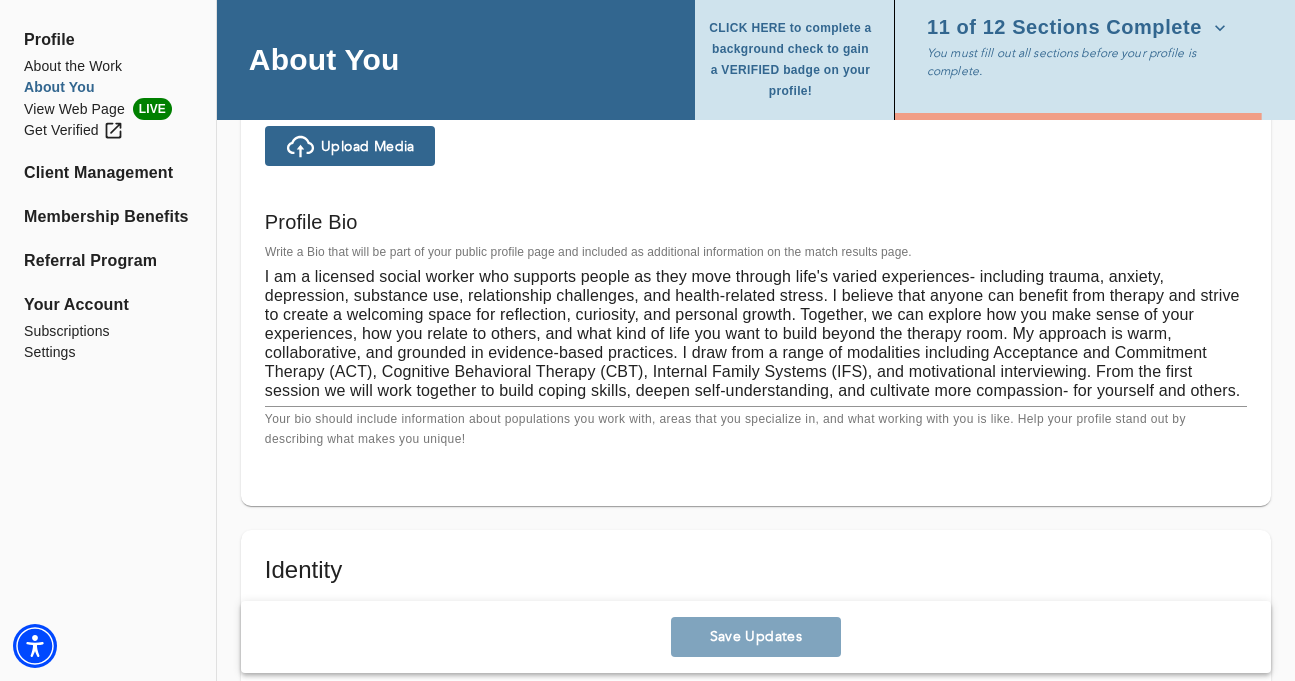scroll, scrollTop: 1374, scrollLeft: 0, axis: vertical 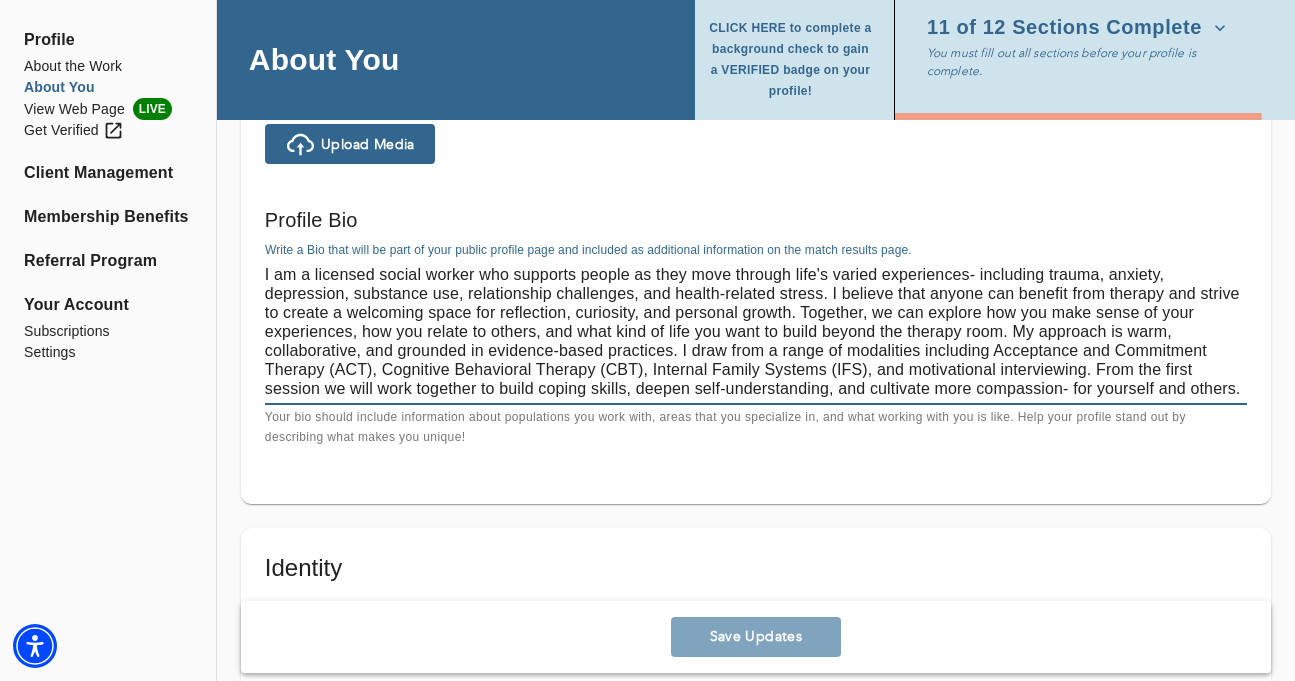 click on "I am a licensed social worker who supports people as they move through life's varied experiences- including trauma, anxiety, depression, substance use, relationship challenges, and health-related stress. I believe that anyone can benefit from therapy and strive to create a welcoming space for reflection, curiosity, and personal growth. Together, we can explore how you make sense of your experiences, how you relate to others, and what kind of life you want to build beyond the therapy room. My approach is warm, collaborative, and grounded in evidence-based practices. I draw from a range of modalities including Acceptance and Commitment Therapy (ACT), Cognitive Behavioral Therapy (CBT), Internal Family Systems (IFS), and motivational interviewing. From the first session we will work together to build coping skills, deepen self-understanding, and cultivate more compassion- for yourself and others." at bounding box center (756, 331) 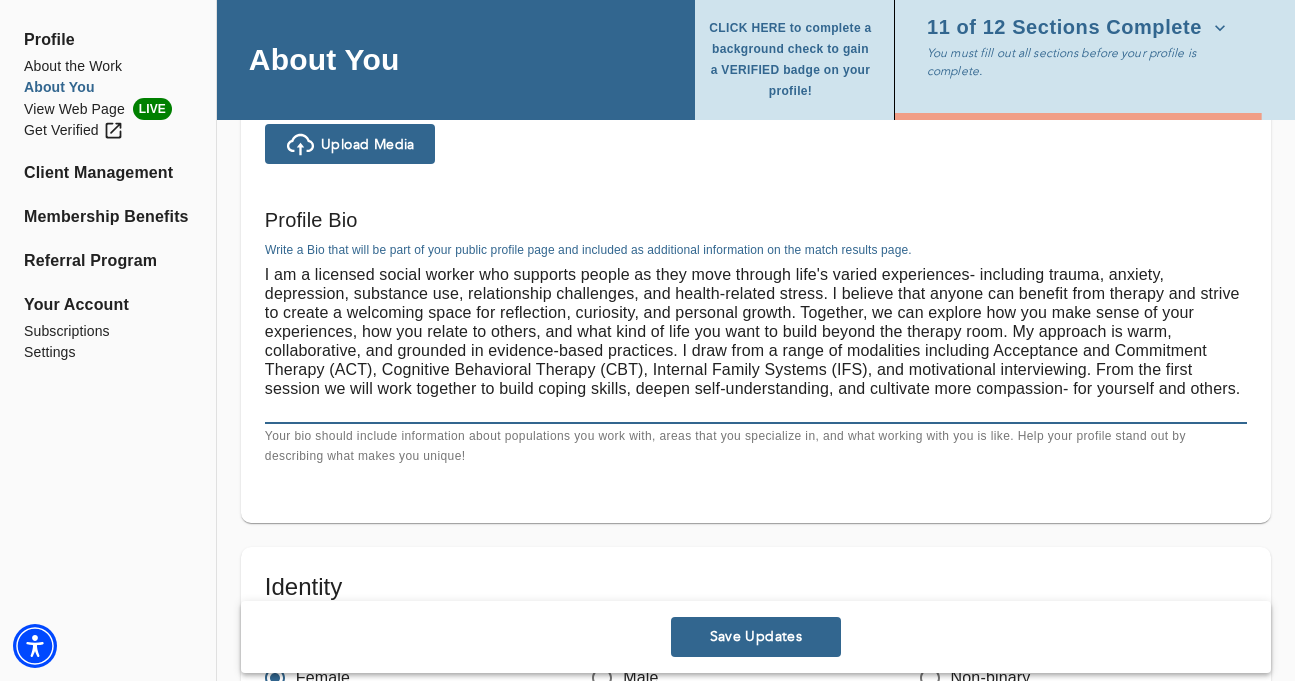 scroll, scrollTop: 37, scrollLeft: 0, axis: vertical 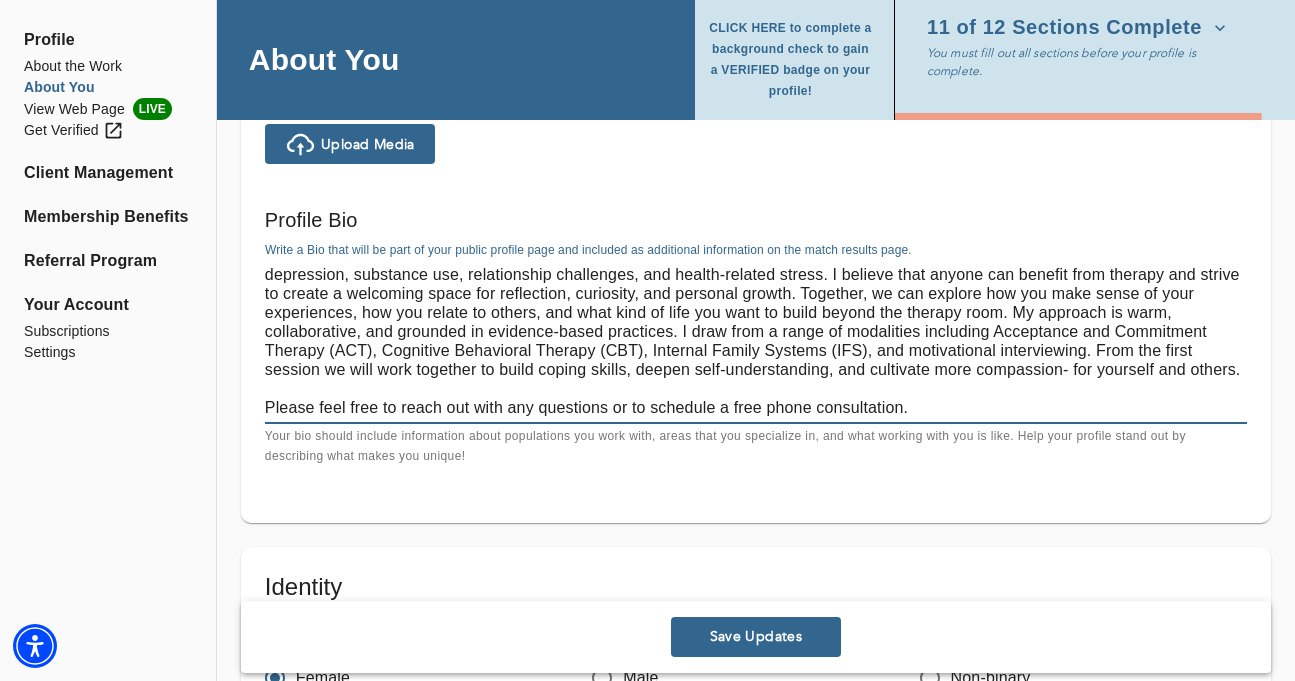 click on "I am a licensed social worker who supports people as they move through life's varied experiences- including trauma, anxiety, depression, substance use, relationship challenges, and health-related stress. I believe that anyone can benefit from therapy and strive to create a welcoming space for reflection, curiosity, and personal growth. Together, we can explore how you make sense of your experiences, how you relate to others, and what kind of life you want to build beyond the therapy room. My approach is warm, collaborative, and grounded in evidence-based practices. I draw from a range of modalities including Acceptance and Commitment Therapy (ACT), Cognitive Behavioral Therapy (CBT), Internal Family Systems (IFS), and motivational interviewing. From the first session we will work together to build coping skills, deepen self-understanding, and cultivate more compassion- for yourself and others.
Please feel free to reach out with any questions or to schedule a free phone consultation." at bounding box center [756, 341] 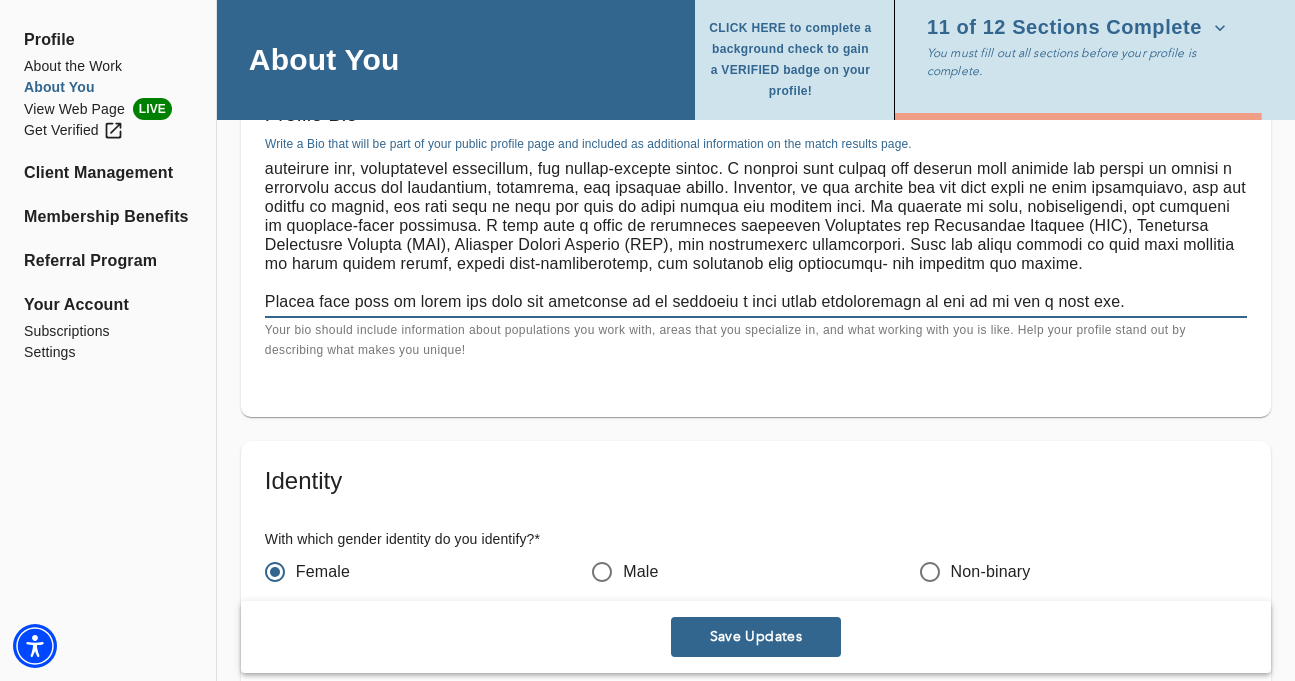 scroll, scrollTop: 1477, scrollLeft: 0, axis: vertical 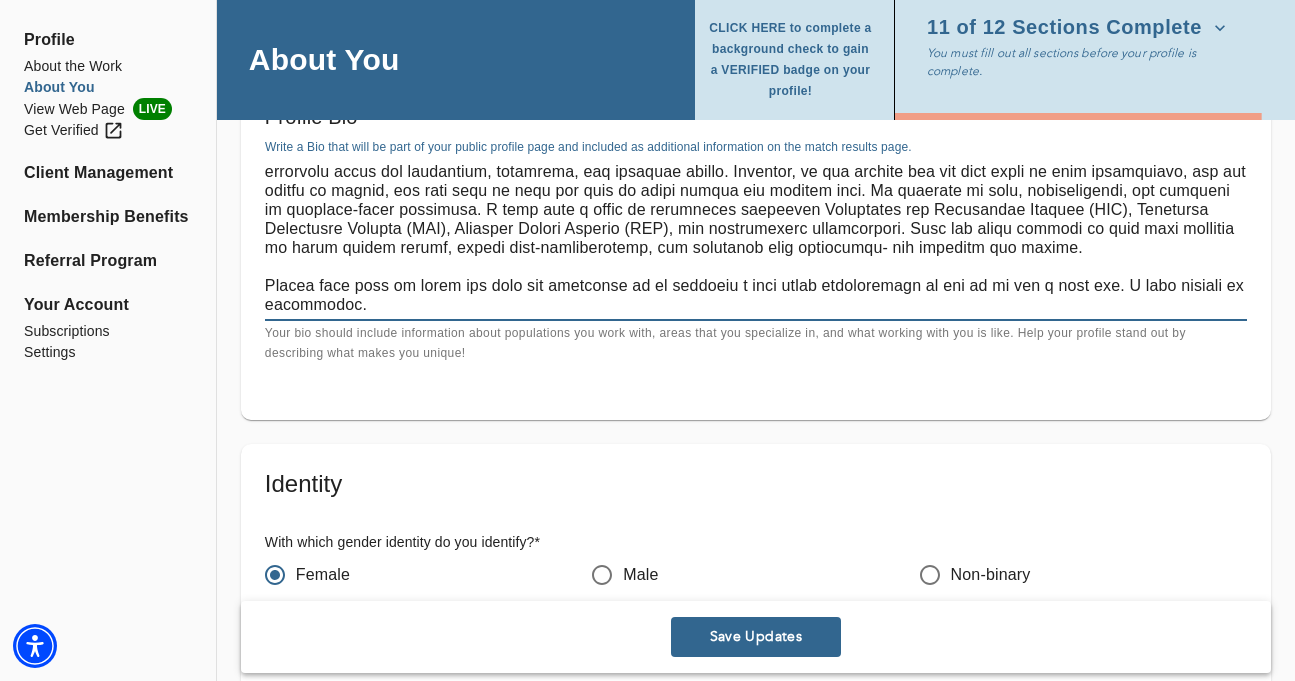 click on "Save Updates" at bounding box center (756, 637) 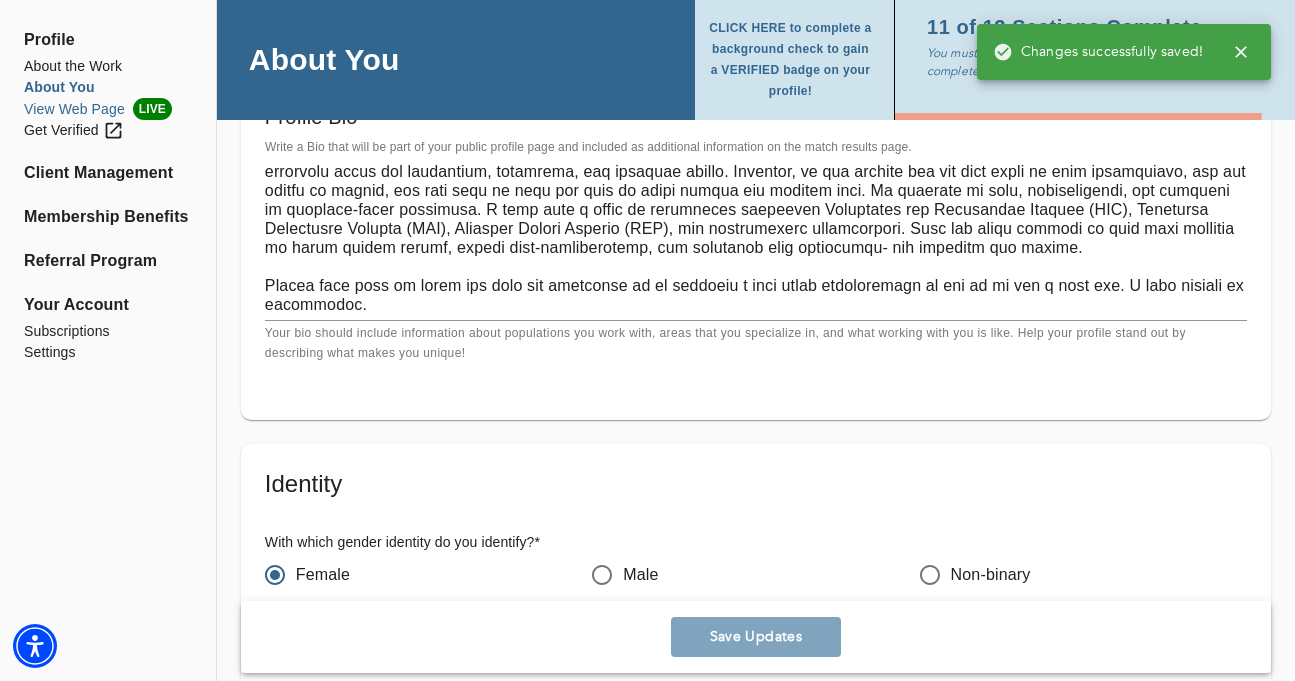 click on "View Web Page LIVE" at bounding box center [108, 109] 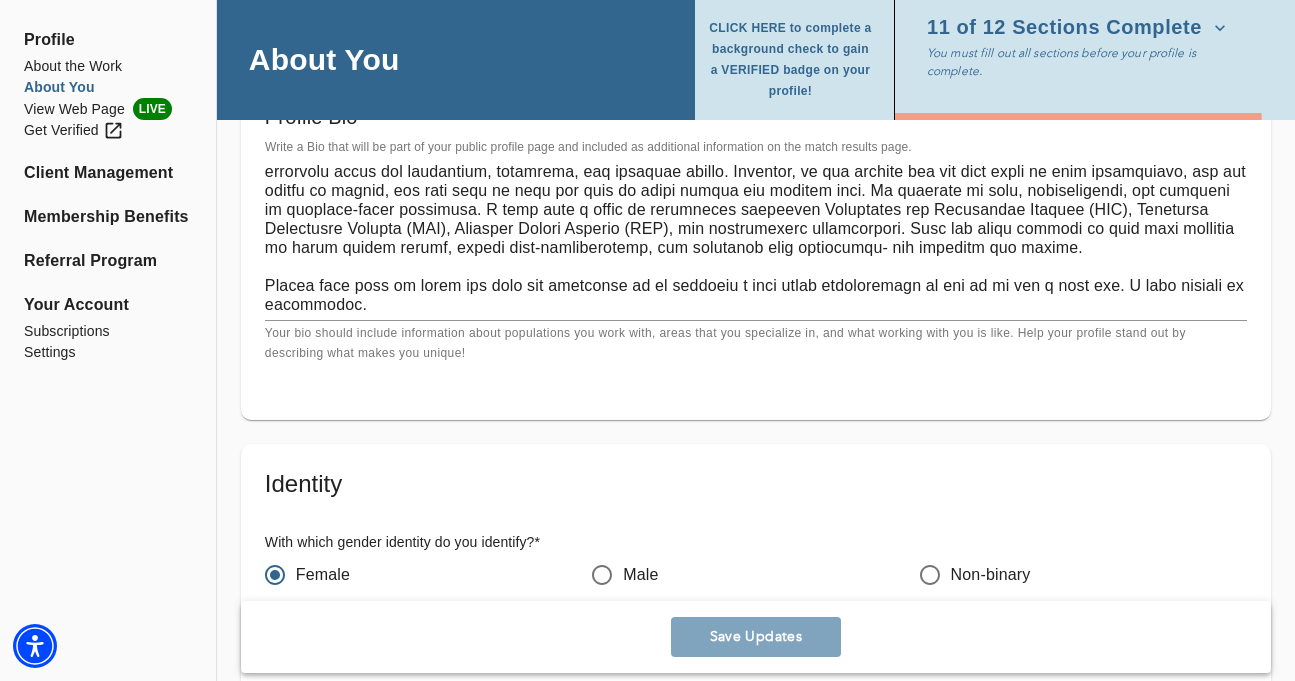 scroll, scrollTop: 20, scrollLeft: 0, axis: vertical 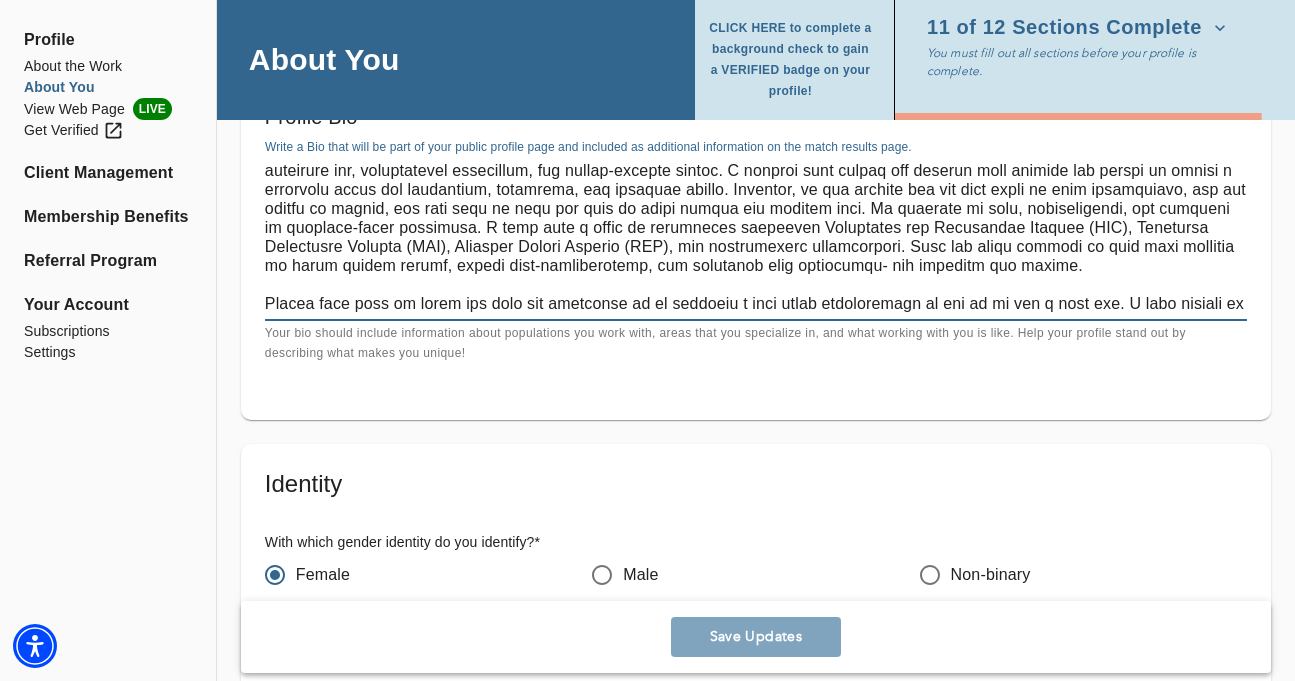 drag, startPoint x: 923, startPoint y: 228, endPoint x: 697, endPoint y: 222, distance: 226.07964 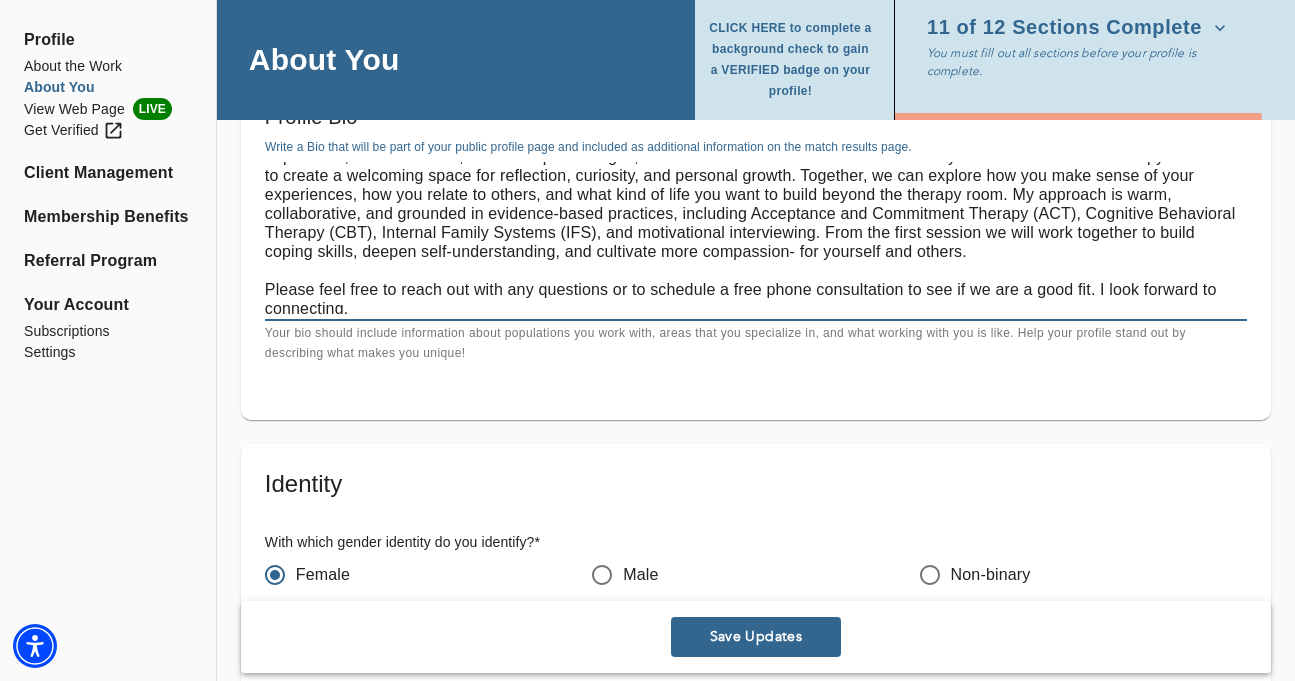 scroll, scrollTop: 38, scrollLeft: 0, axis: vertical 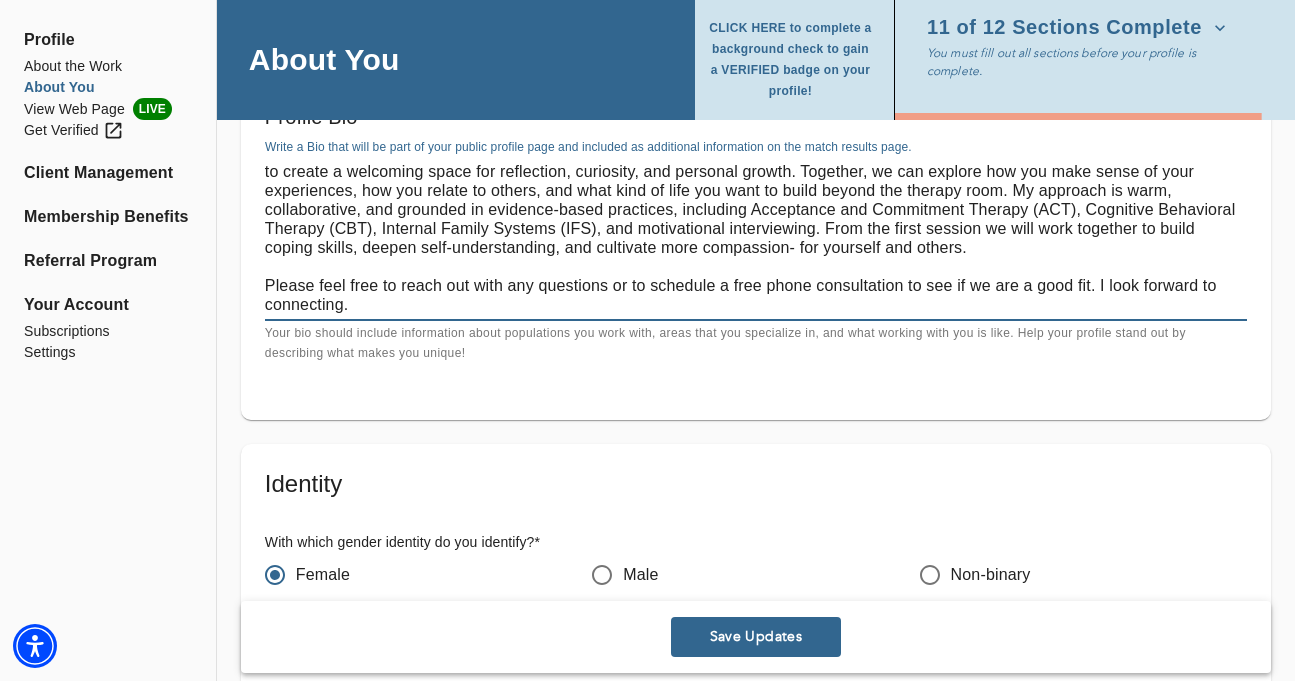 type on "I am a licensed social worker who supports people as they move through life's varied experiences- including trauma, anxiety, depression, substance use, relationship challenges, and health-related stress. I believe that anyone can benefit from therapy and strive to create a welcoming space for reflection, curiosity, and personal growth. Together, we can explore how you make sense of your experiences, how you relate to others, and what kind of life you want to build beyond the therapy room. My approach is warm, collaborative, and grounded in evidence-based practices, including Acceptance and Commitment Therapy (ACT), Cognitive Behavioral Therapy (CBT), Internal Family Systems (IFS), and motivational interviewing. From the first session we will work together to build coping skills, deepen self-understanding, and cultivate more compassion- for yourself and others.
Please feel free to reach out with any questions or to schedule a free phone consultation to see if we are a good fit. I look forward to connecting." 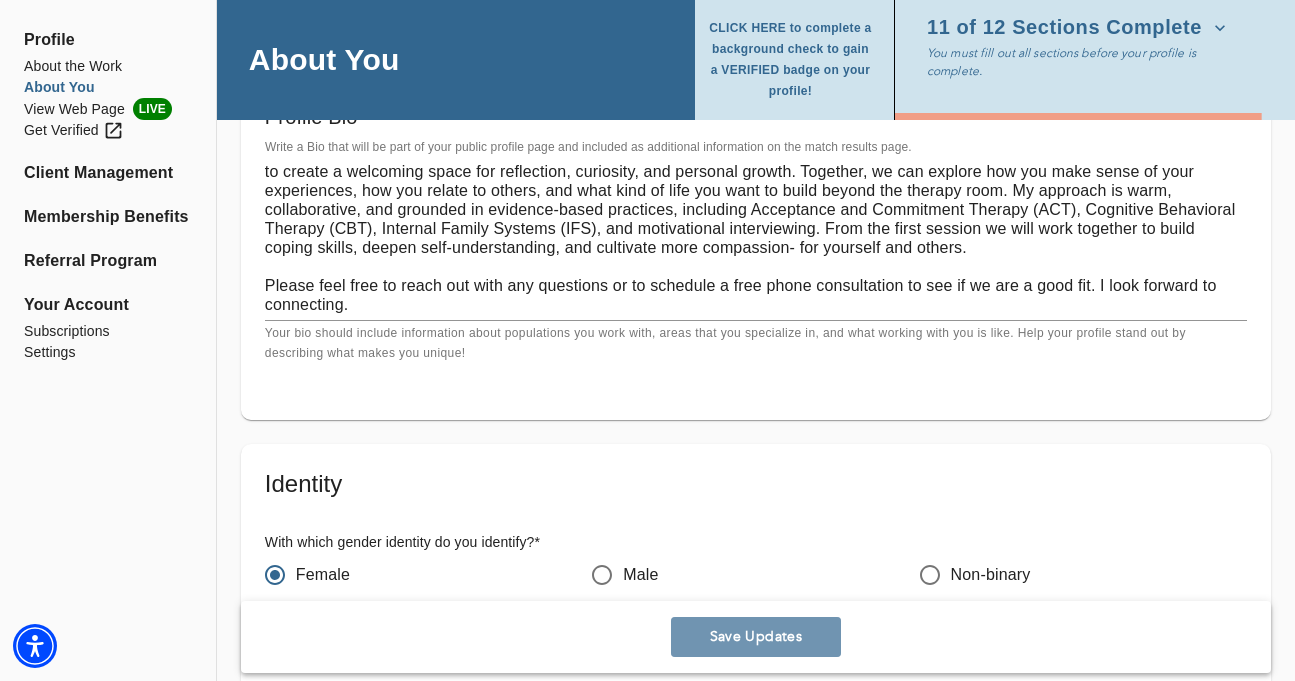 click on "Save Updates" at bounding box center (756, 637) 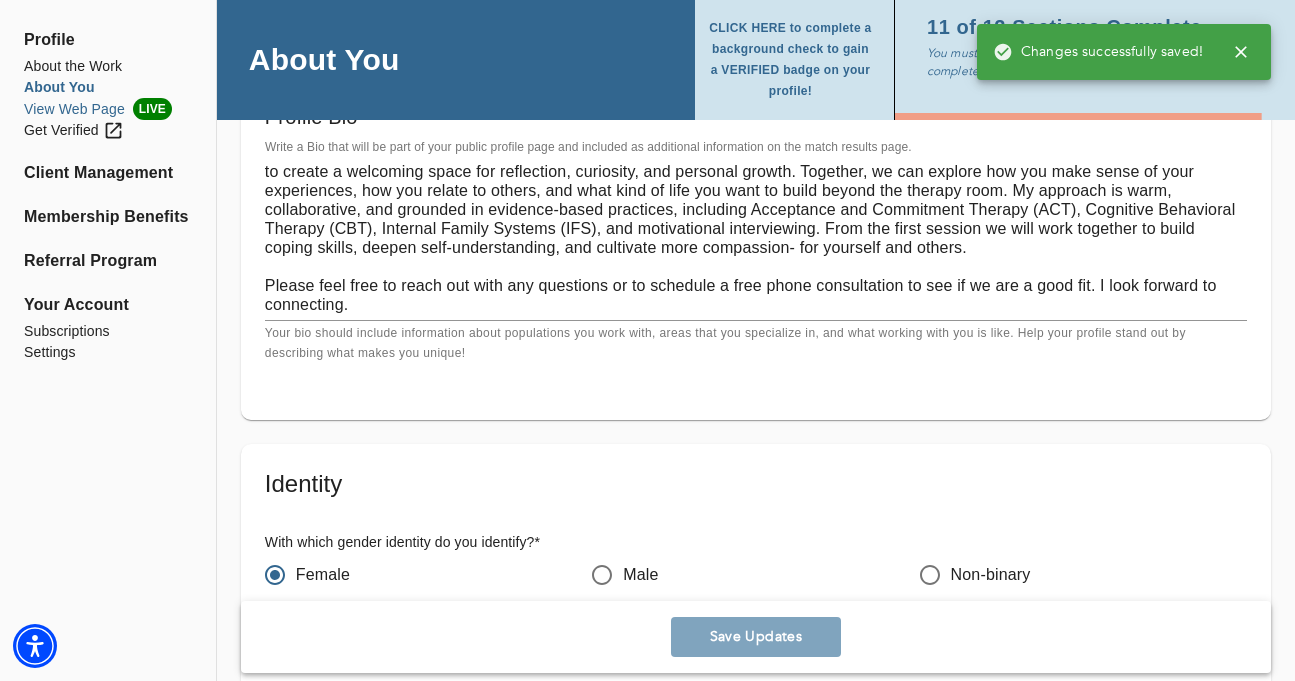 click on "View Web Page LIVE" at bounding box center (108, 109) 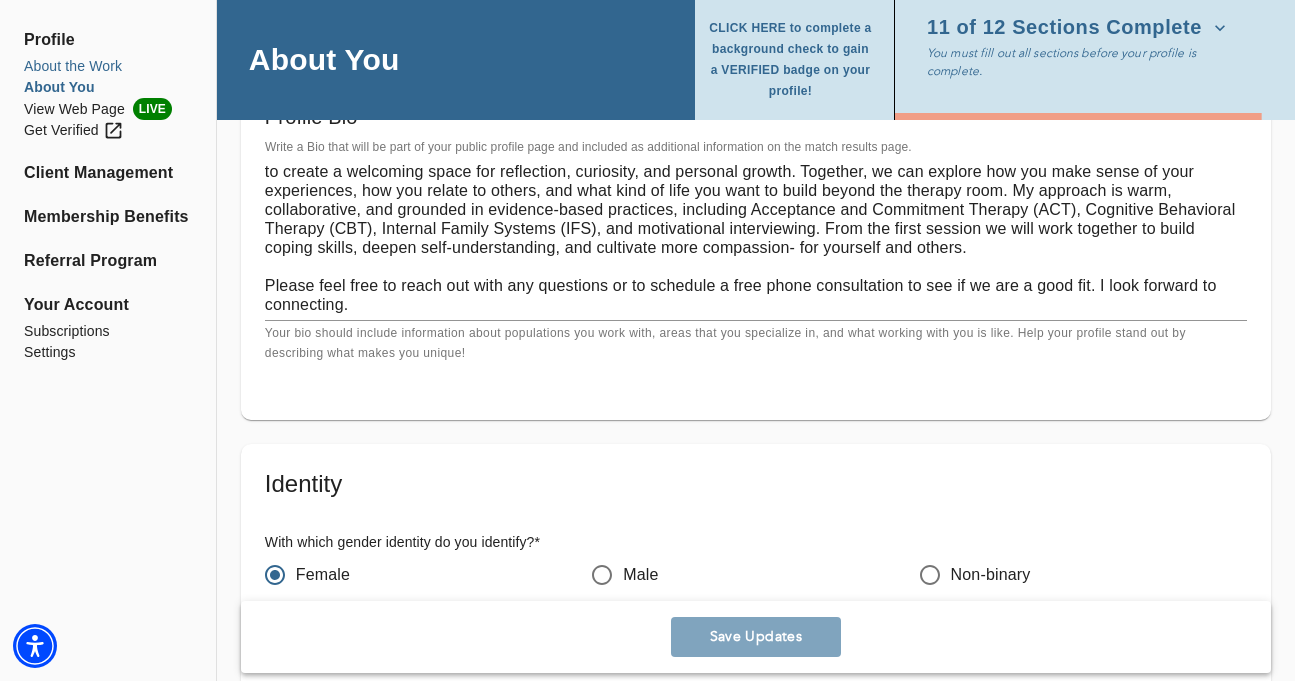 click on "About the Work" at bounding box center [108, 66] 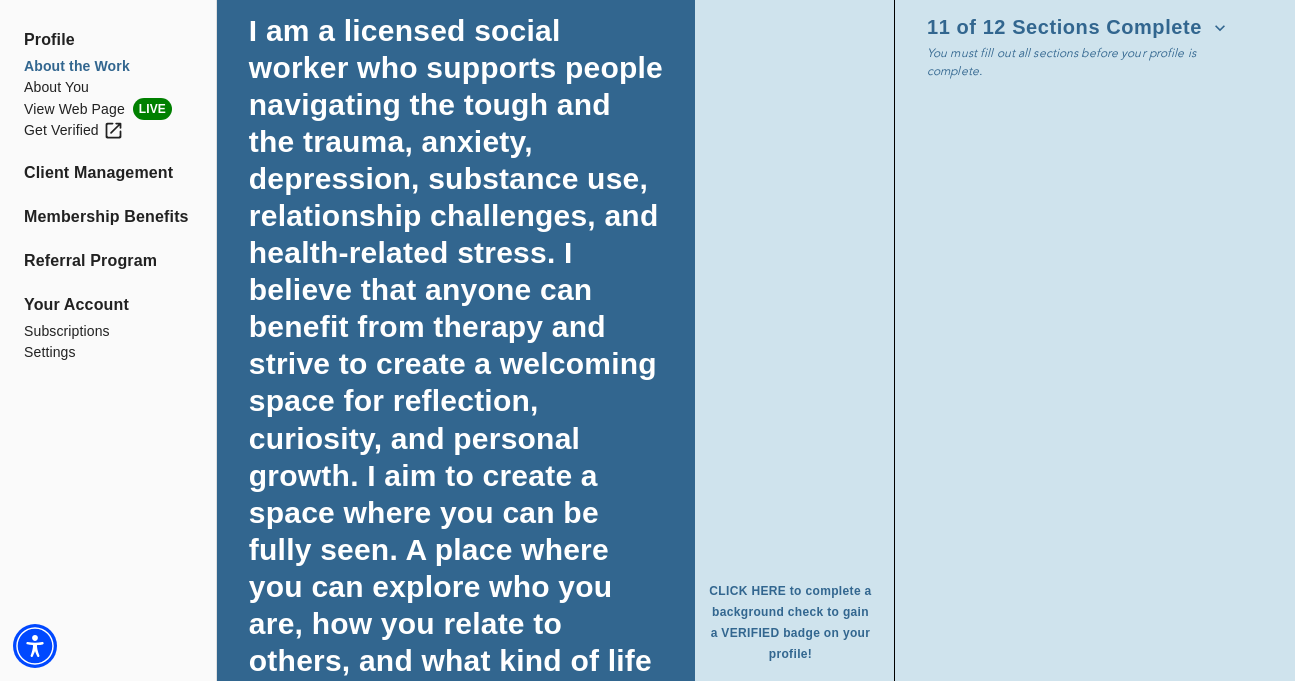 scroll, scrollTop: 2043, scrollLeft: 0, axis: vertical 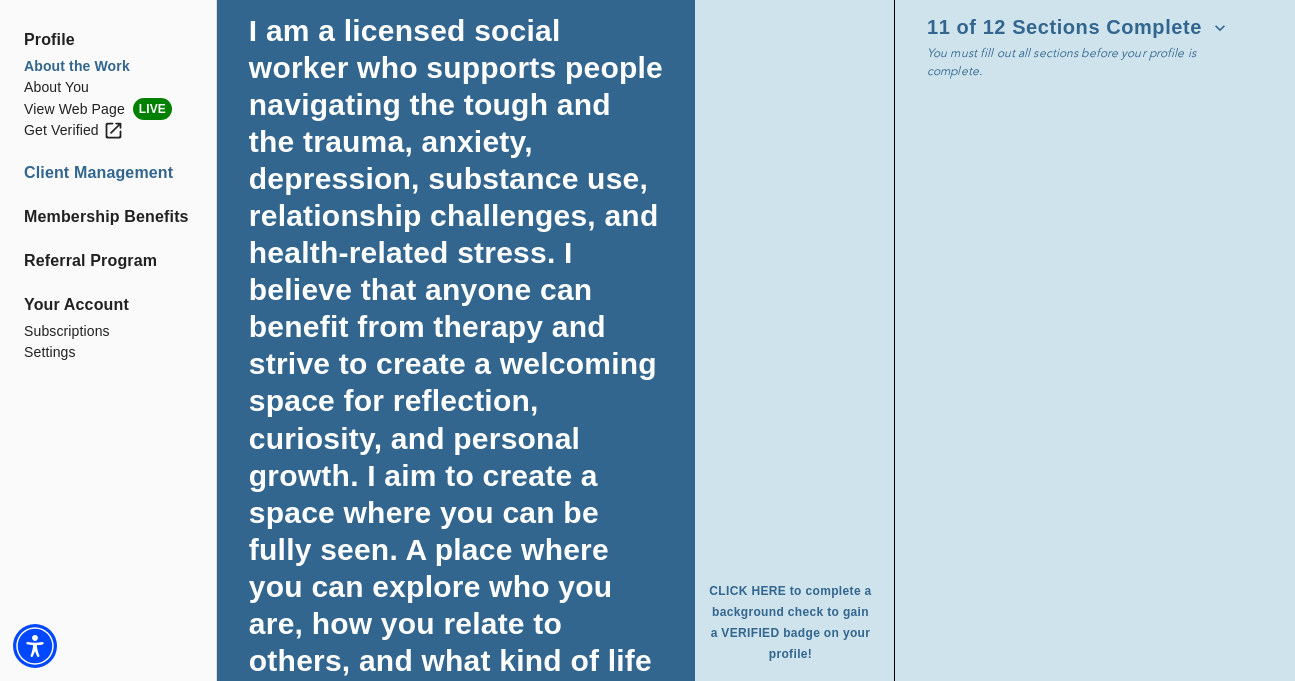 click on "Client Management" at bounding box center [108, 173] 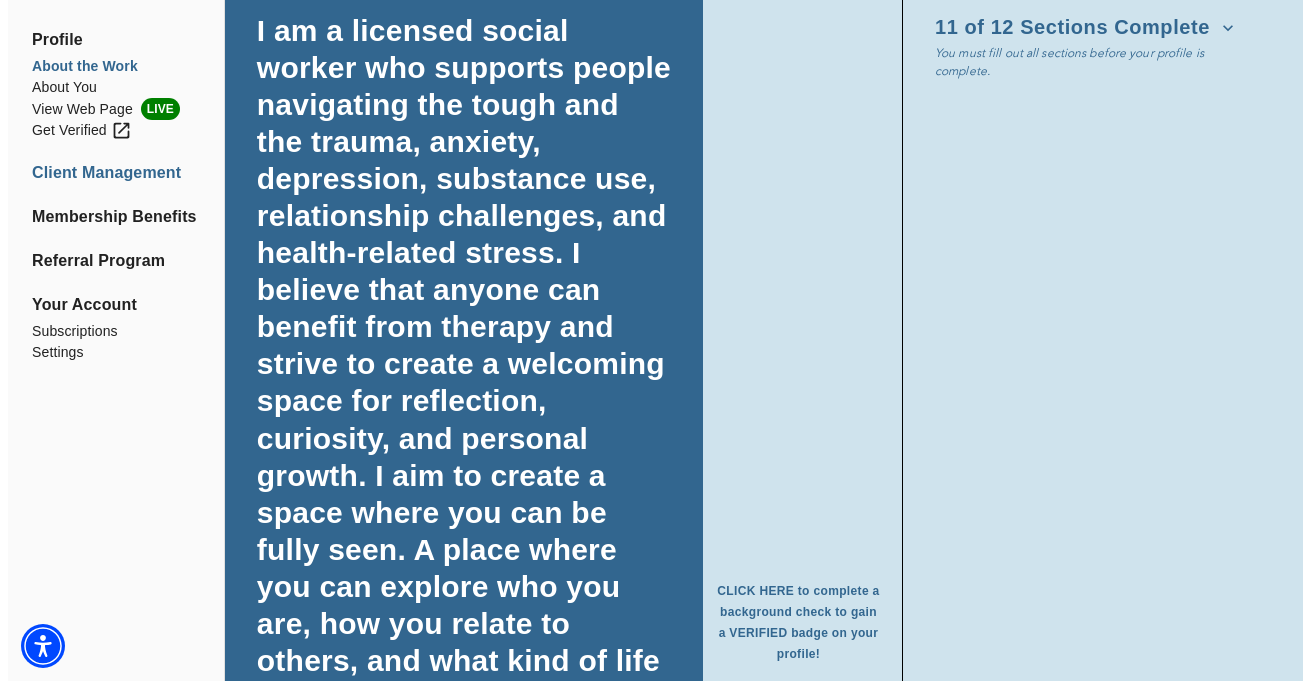scroll, scrollTop: 0, scrollLeft: 0, axis: both 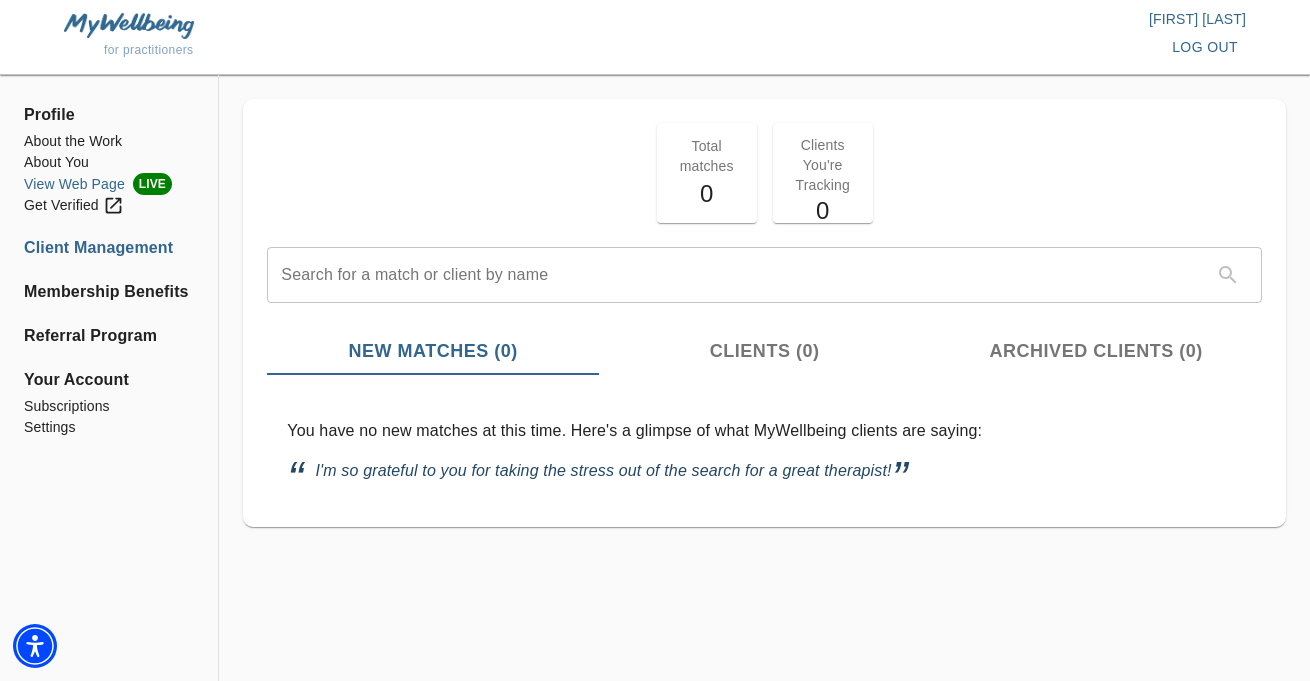 click on "View Web Page LIVE" at bounding box center [109, 184] 